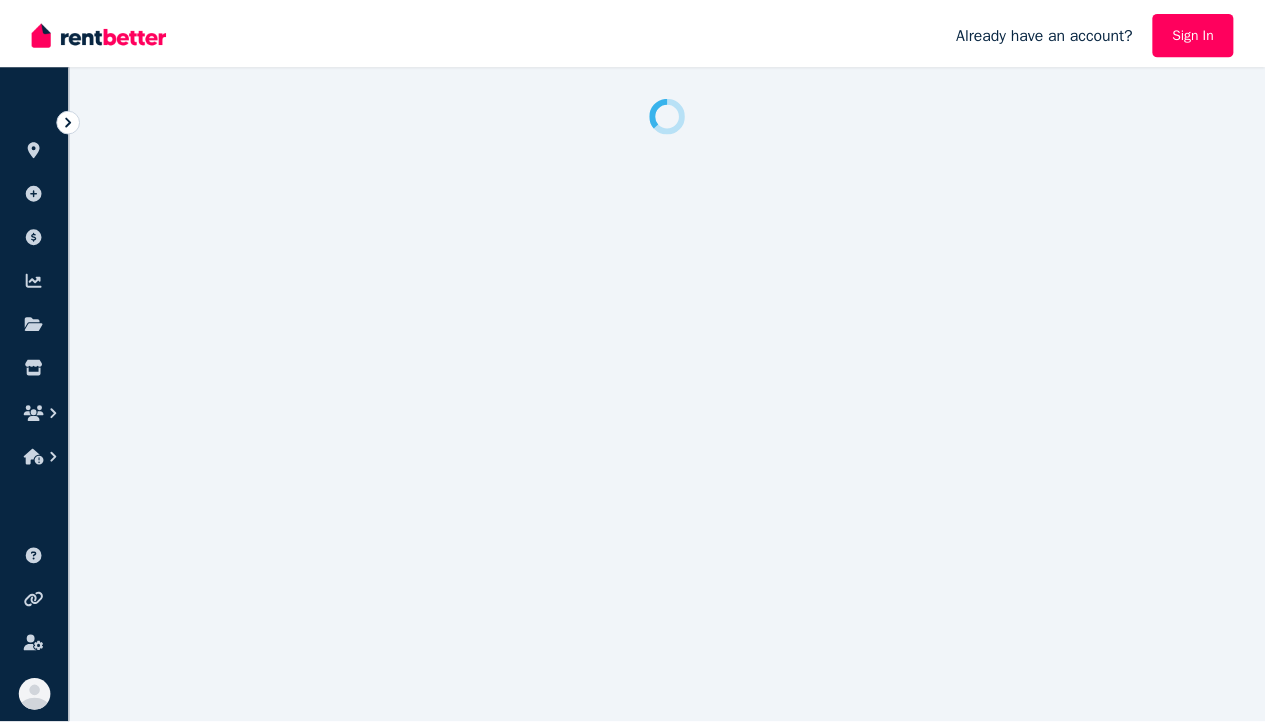scroll, scrollTop: 0, scrollLeft: 0, axis: both 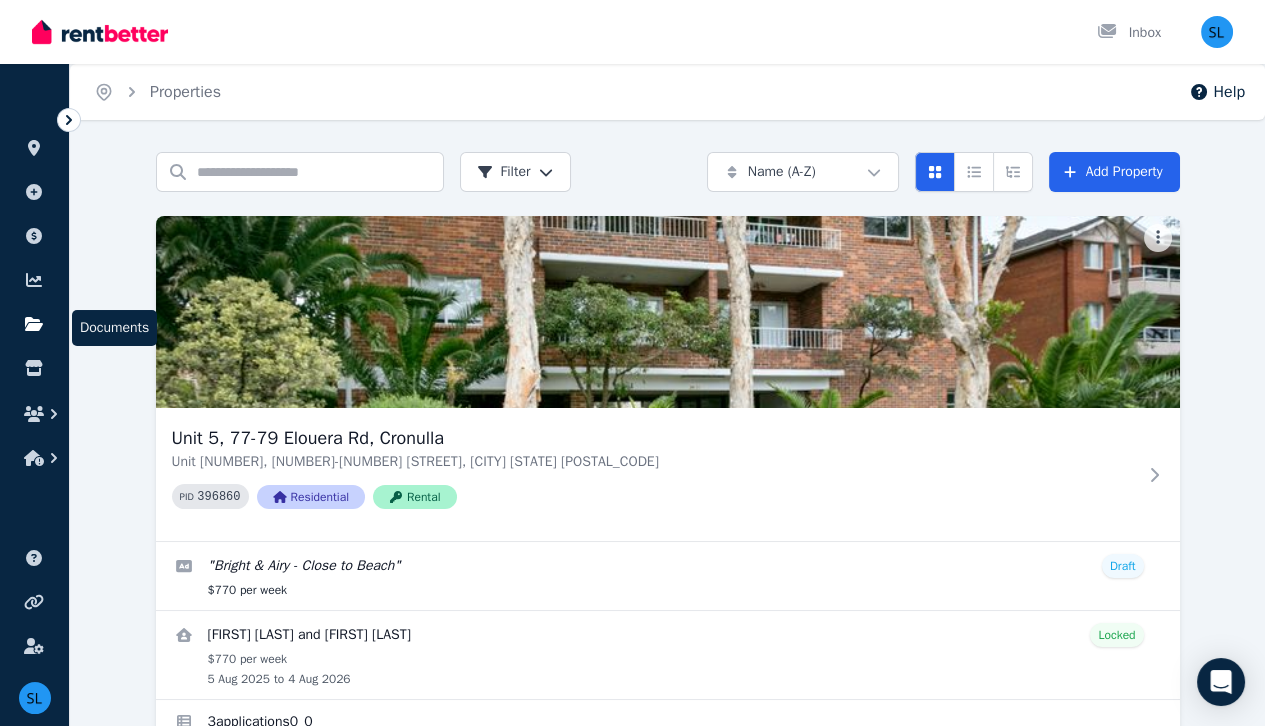 click 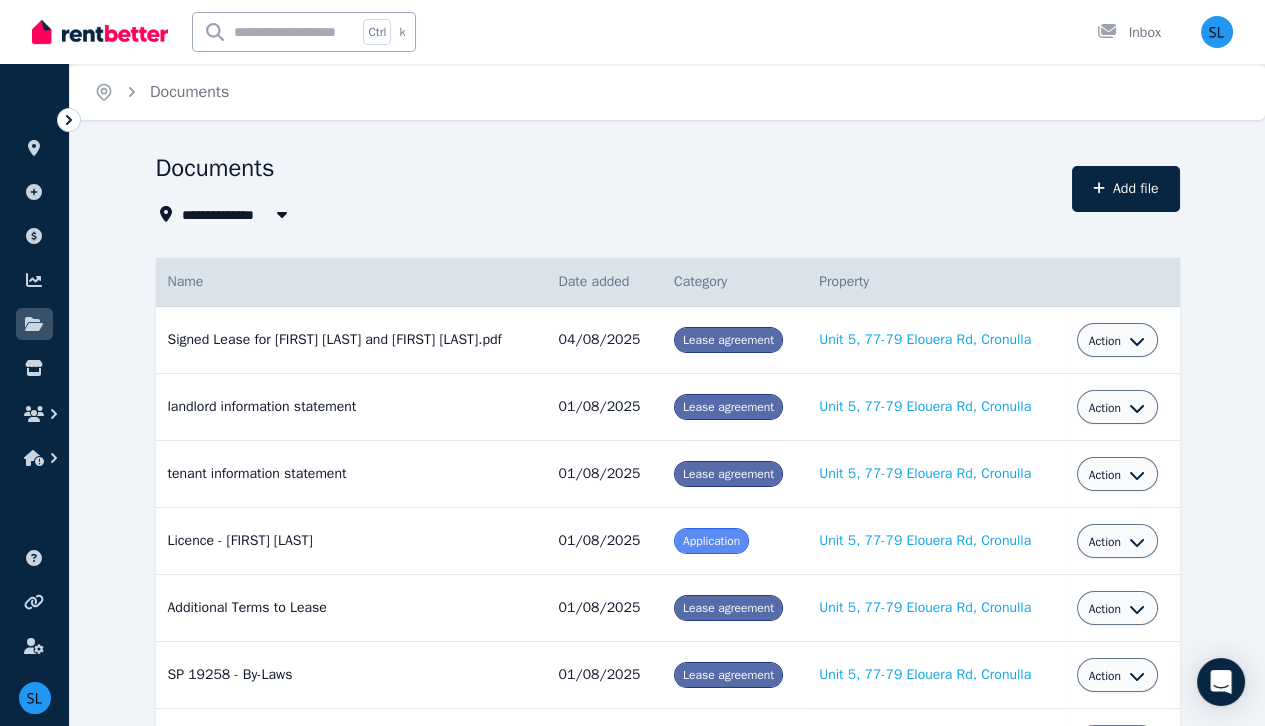 click 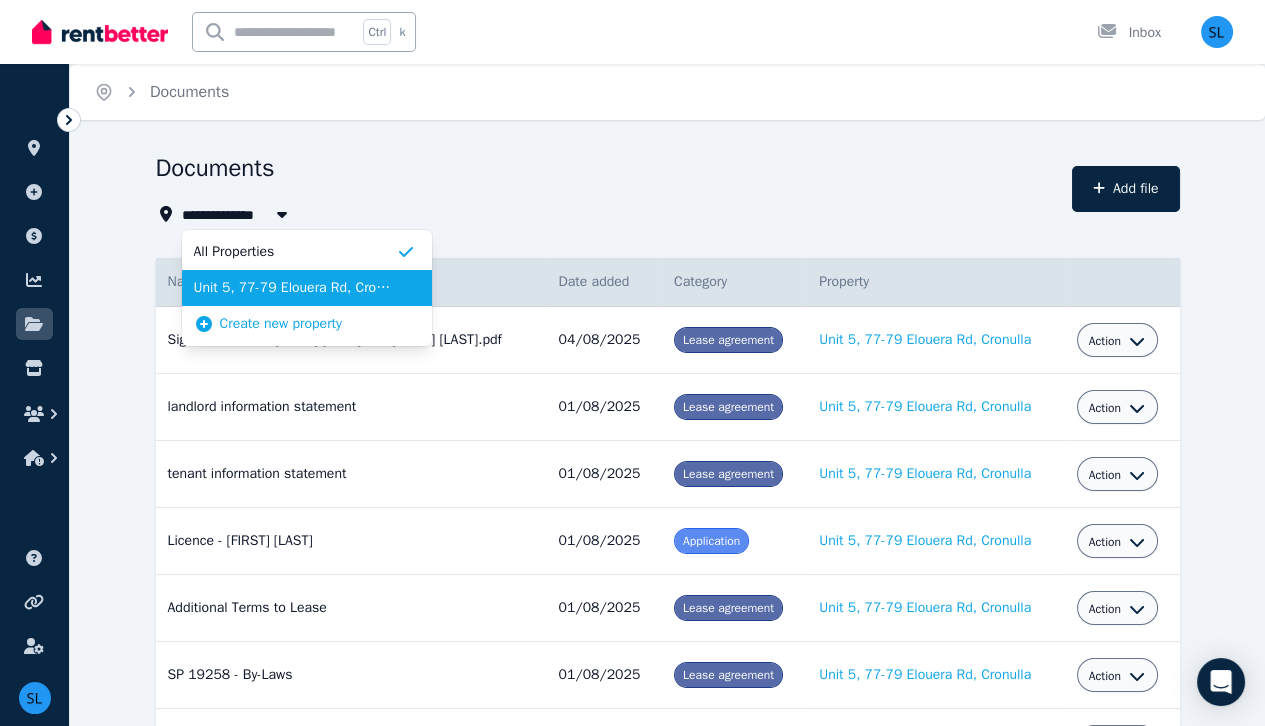 click on "Unit 5, 77-79 Elouera Rd, Cronulla" at bounding box center (295, 288) 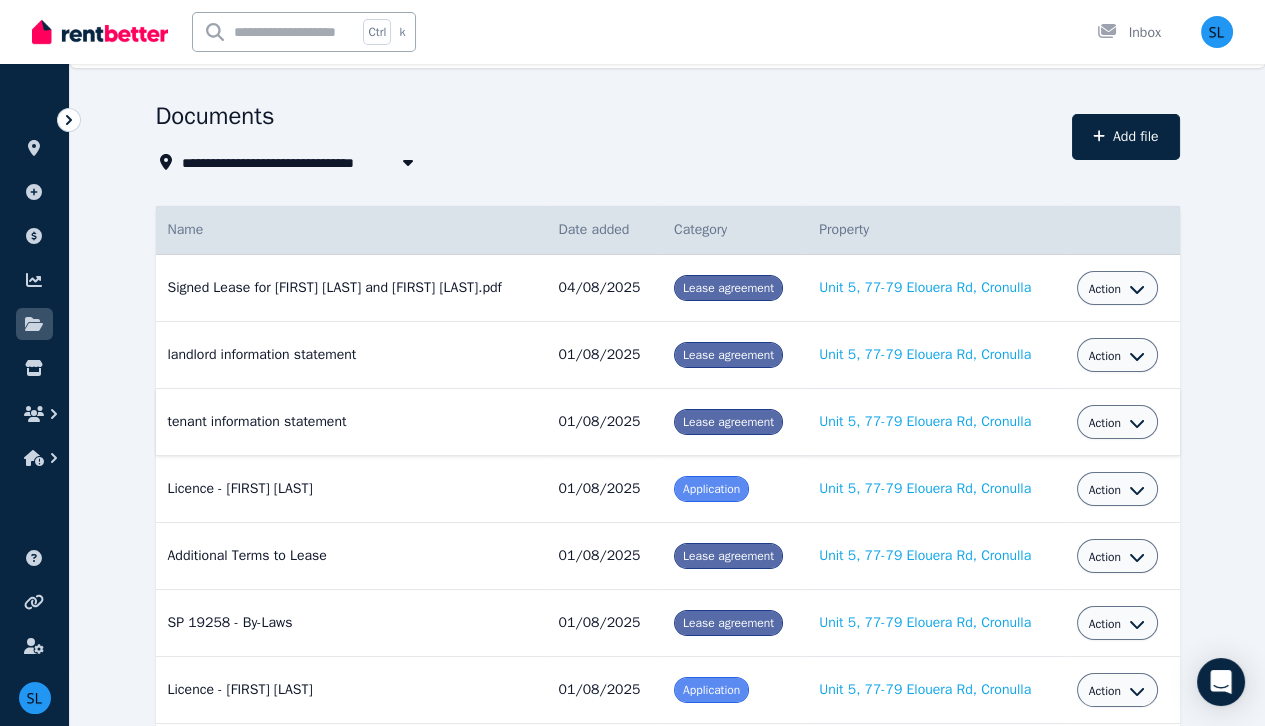 scroll, scrollTop: 0, scrollLeft: 0, axis: both 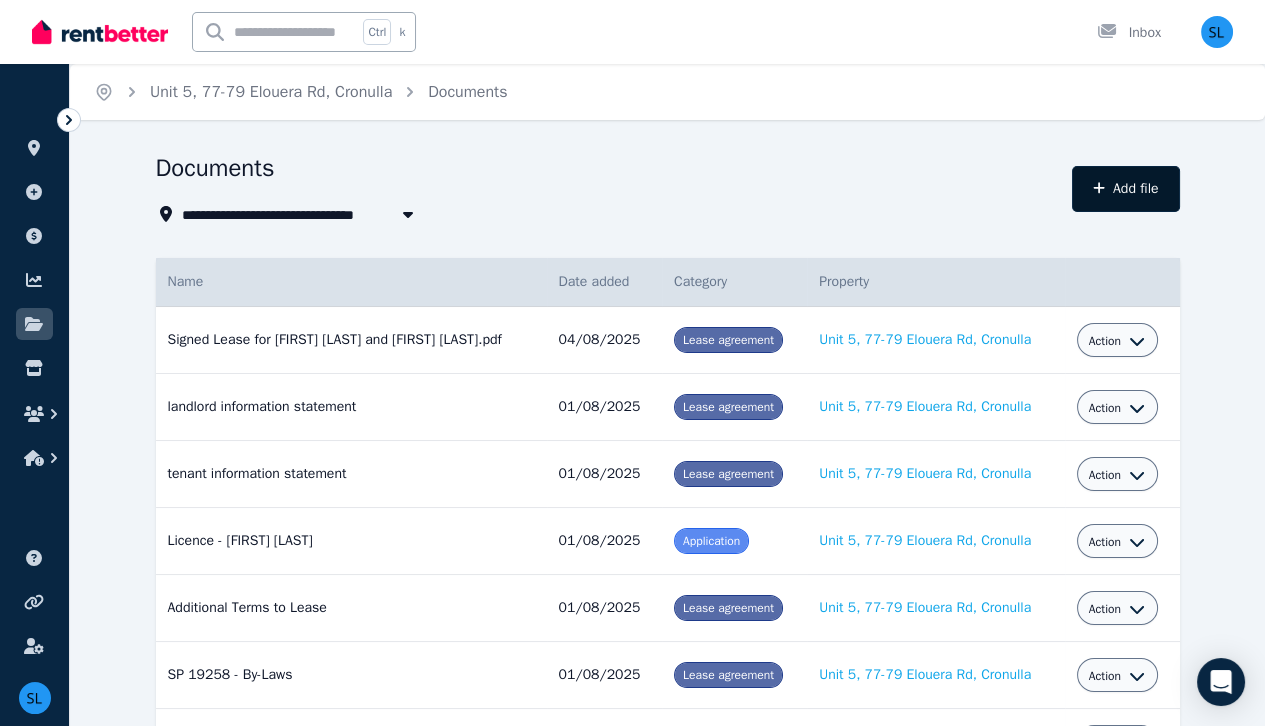 click on "Add file" at bounding box center (1126, 189) 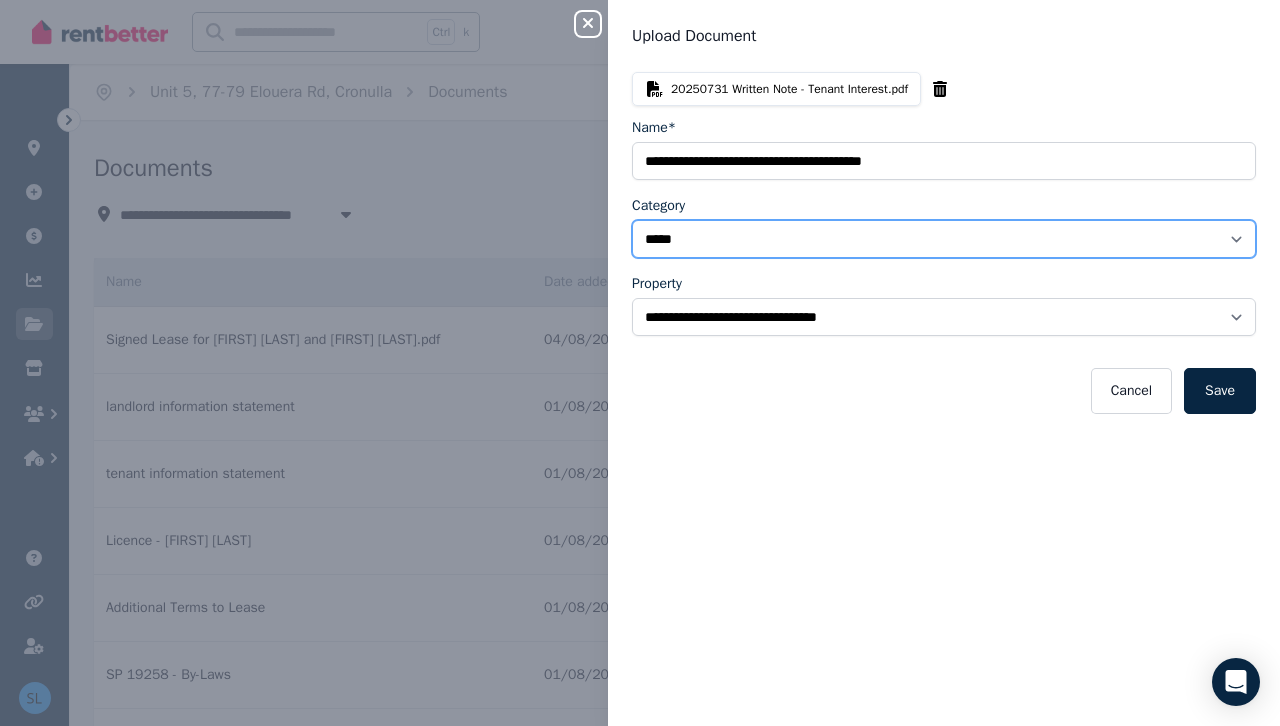 click on "**********" at bounding box center (944, 239) 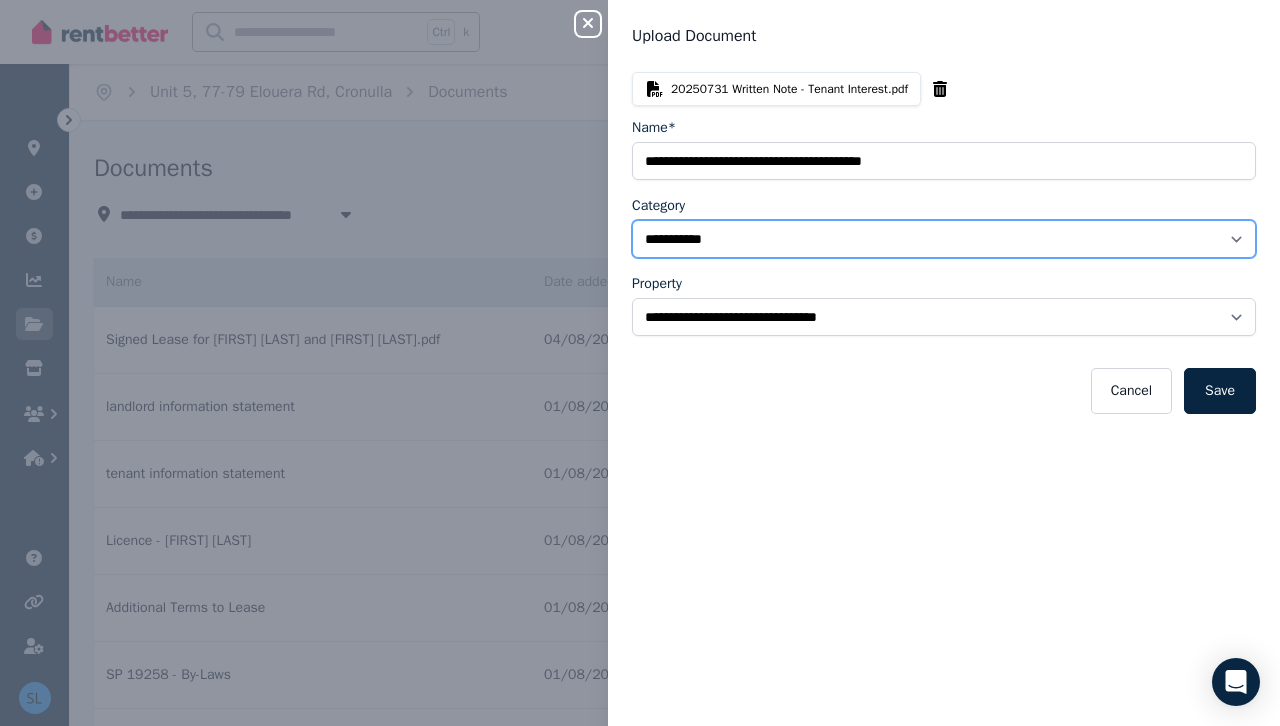 click on "**********" at bounding box center [944, 239] 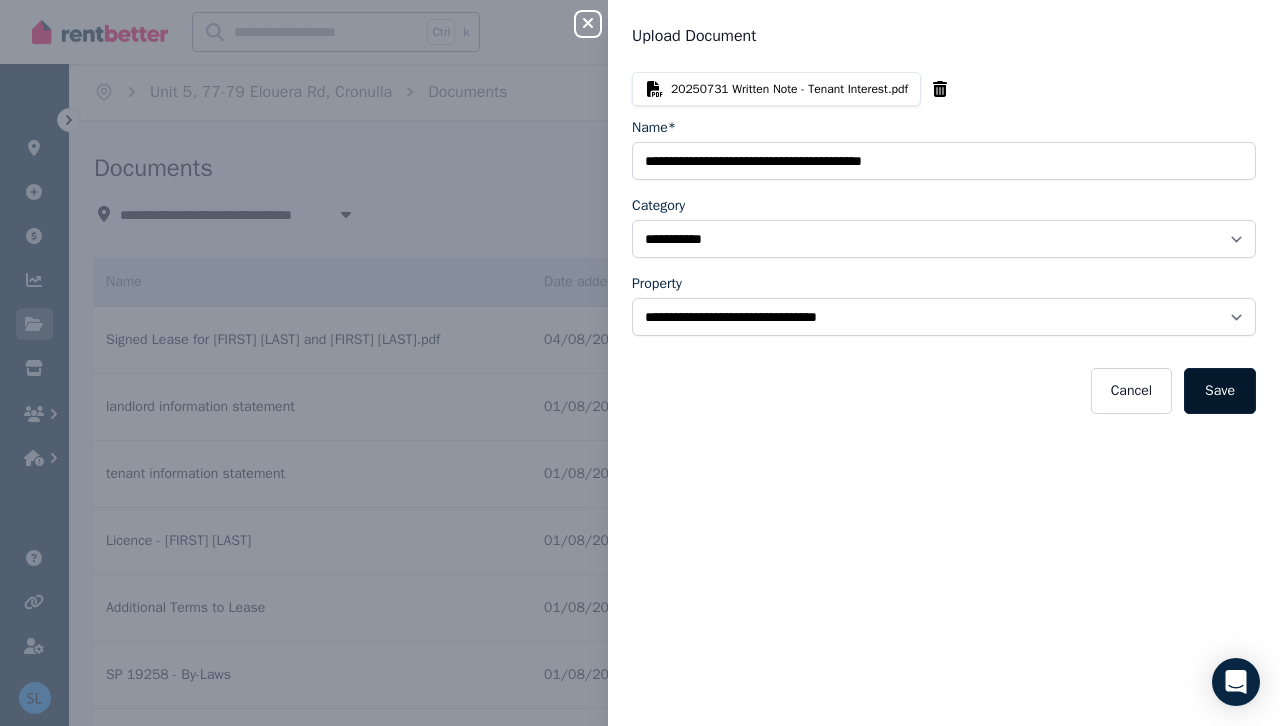 click on "Save" at bounding box center [1220, 391] 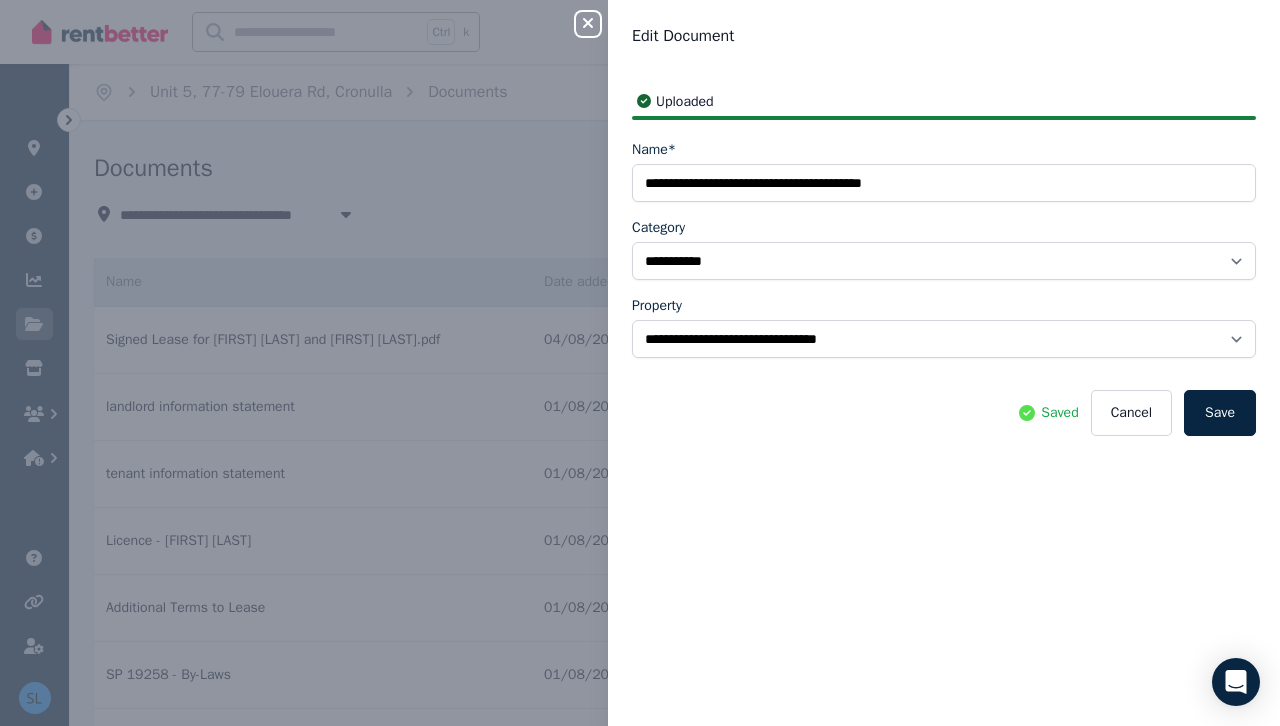 click 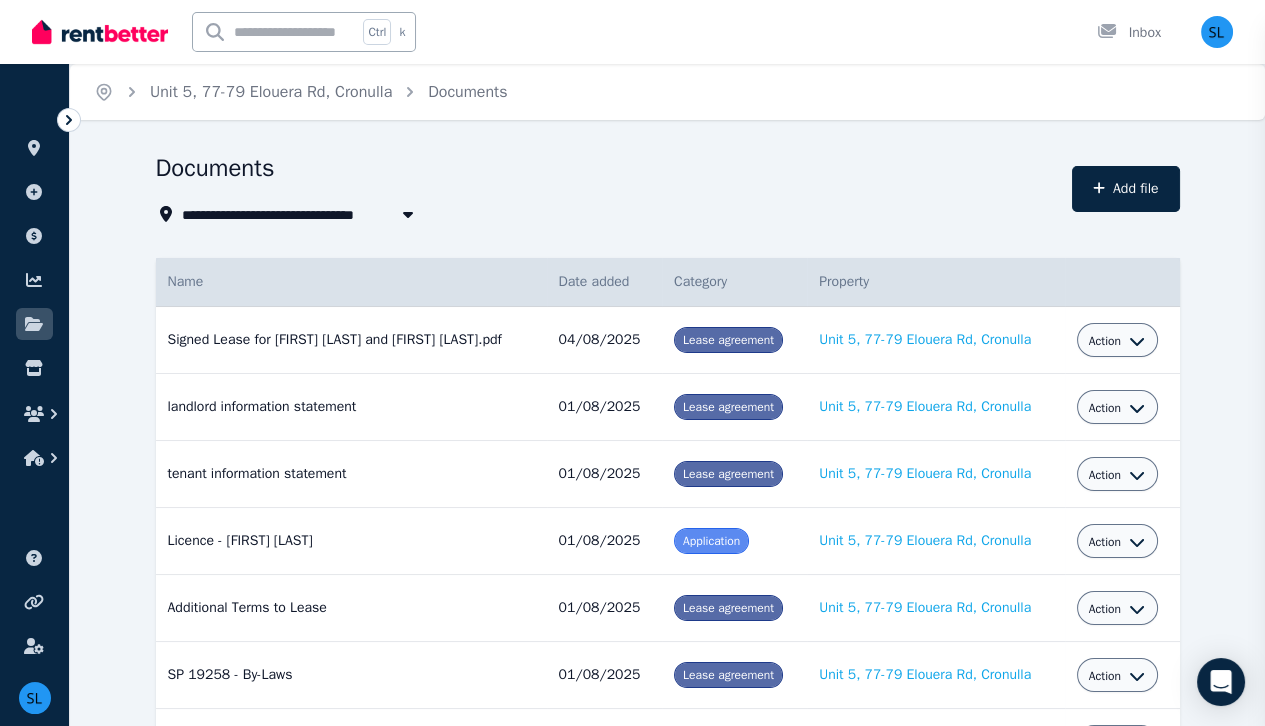 select on "*****" 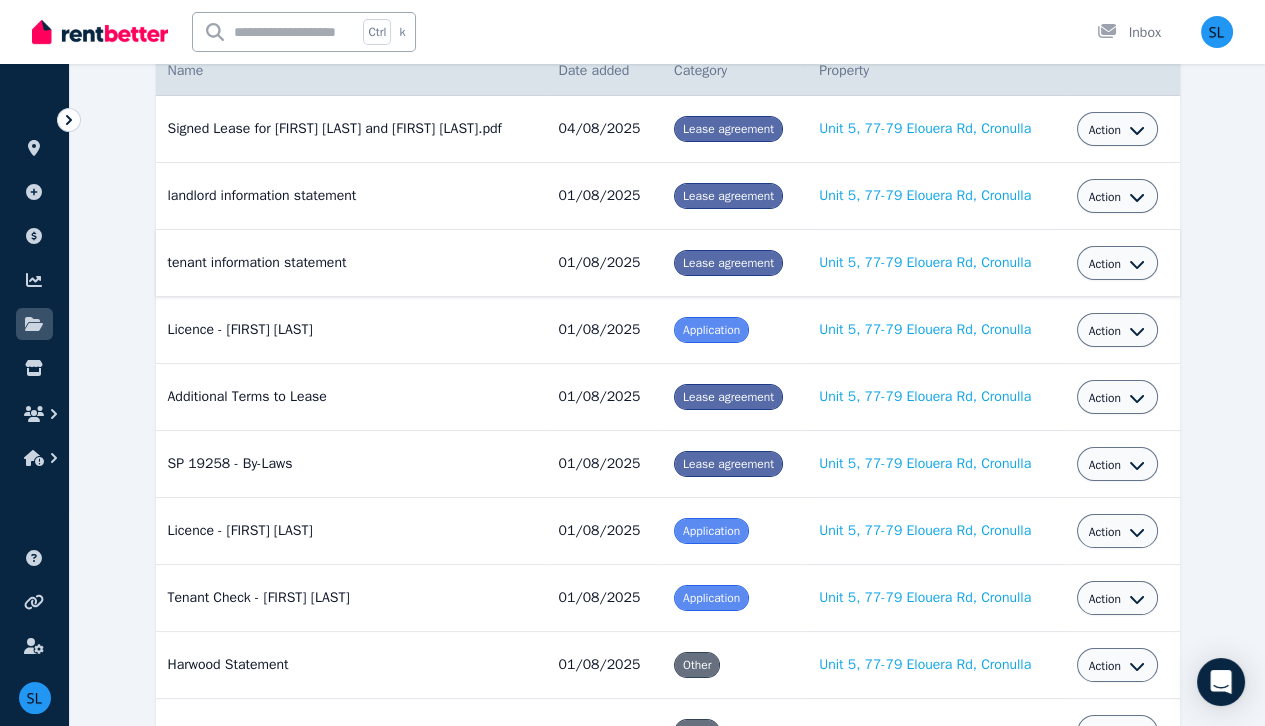 scroll, scrollTop: 0, scrollLeft: 0, axis: both 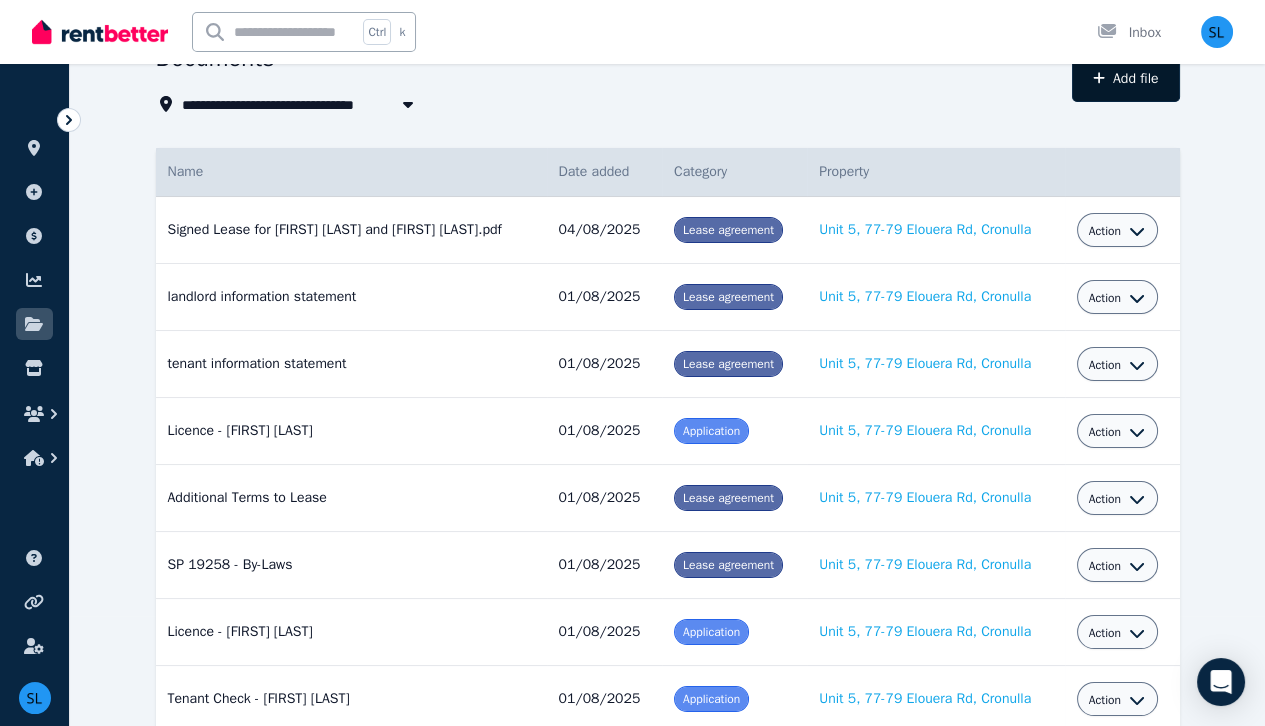 click on "Add file" at bounding box center [1126, 79] 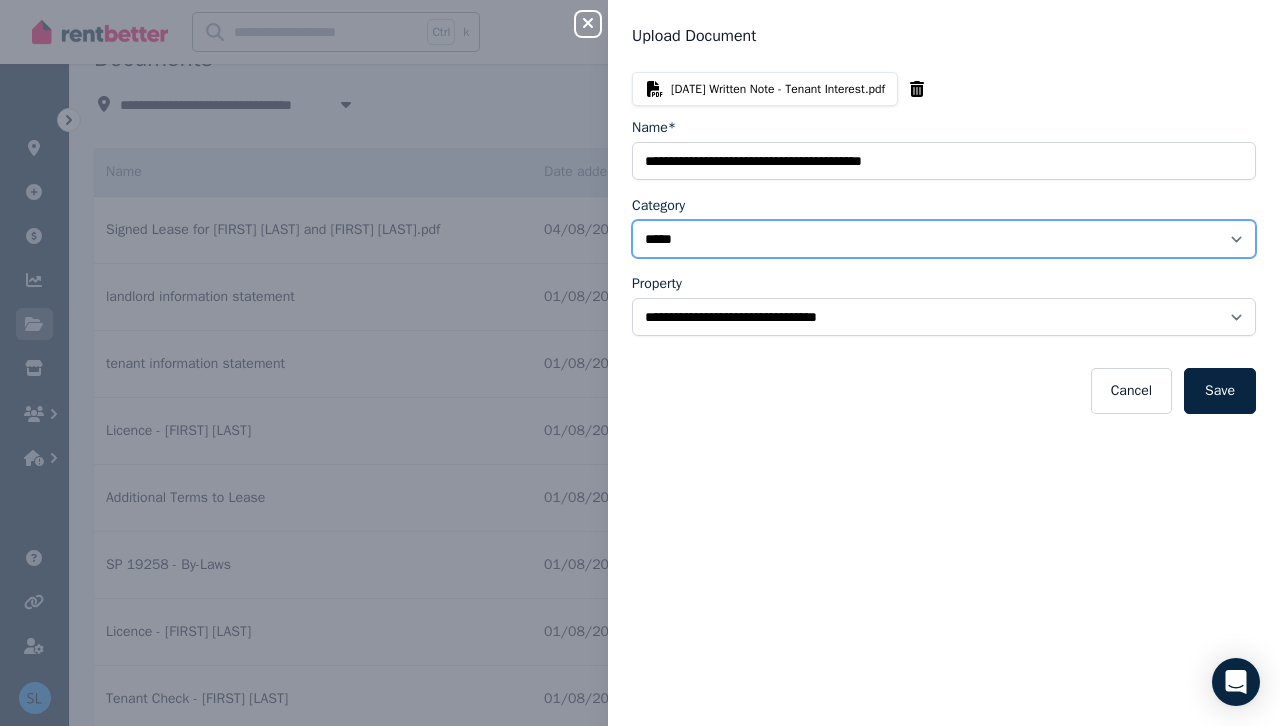 click on "**********" at bounding box center [944, 239] 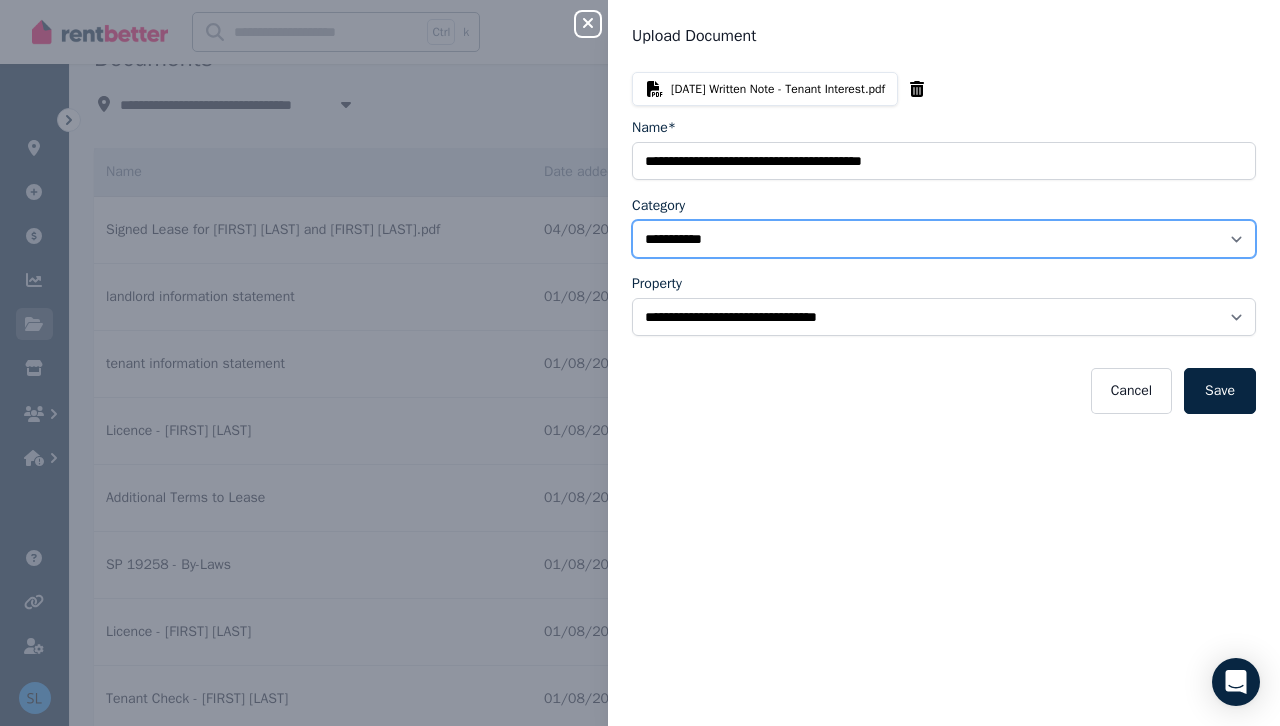 click on "**********" at bounding box center (944, 239) 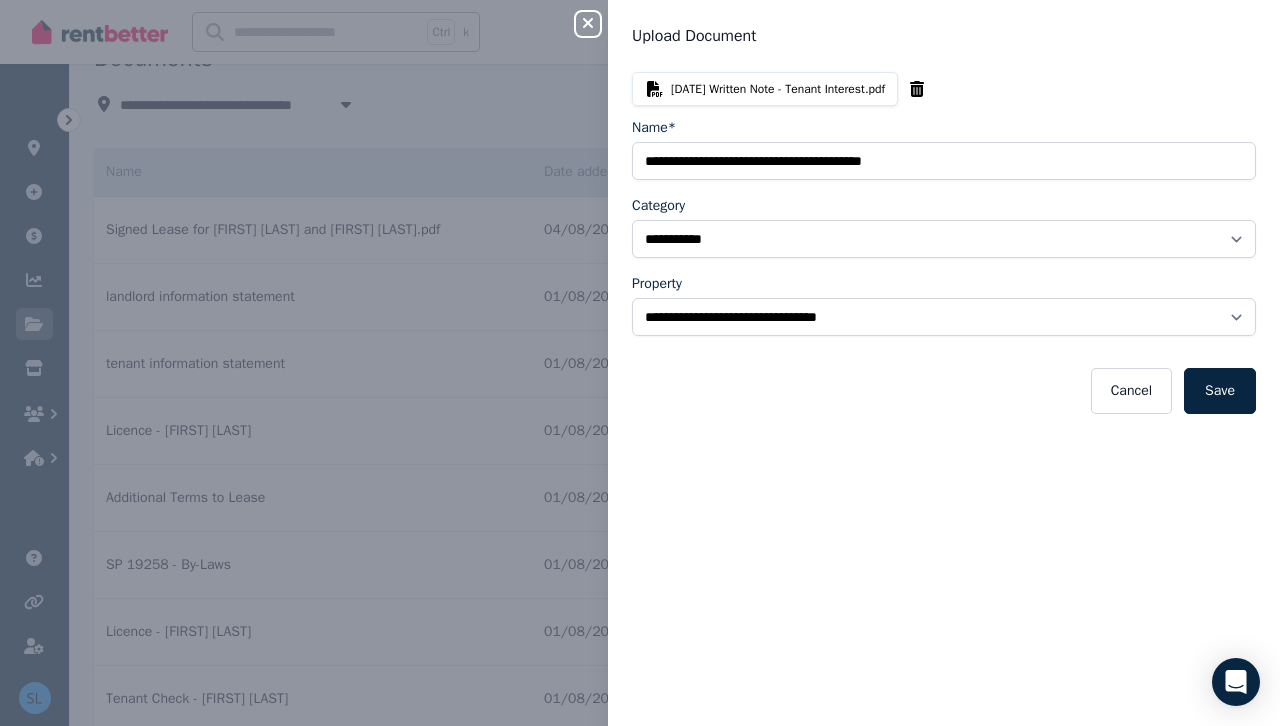 click on "Cancel Save" at bounding box center [944, 391] 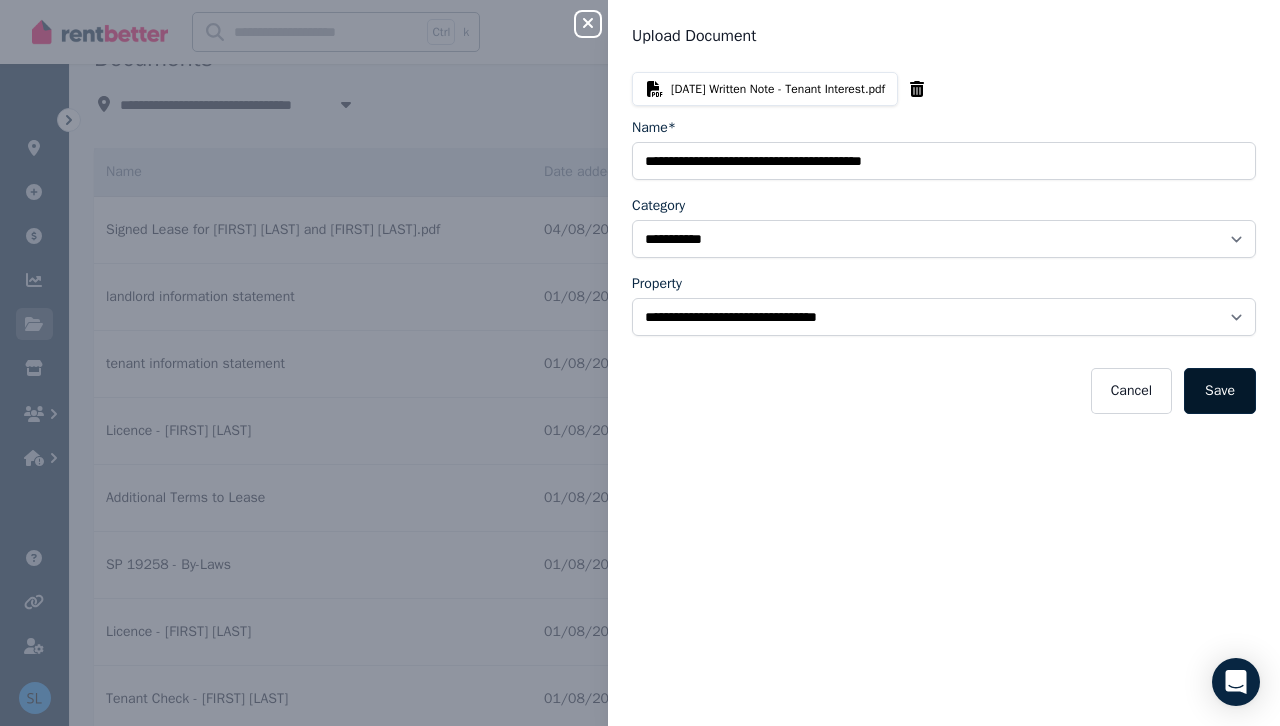 click on "Save" at bounding box center [1220, 391] 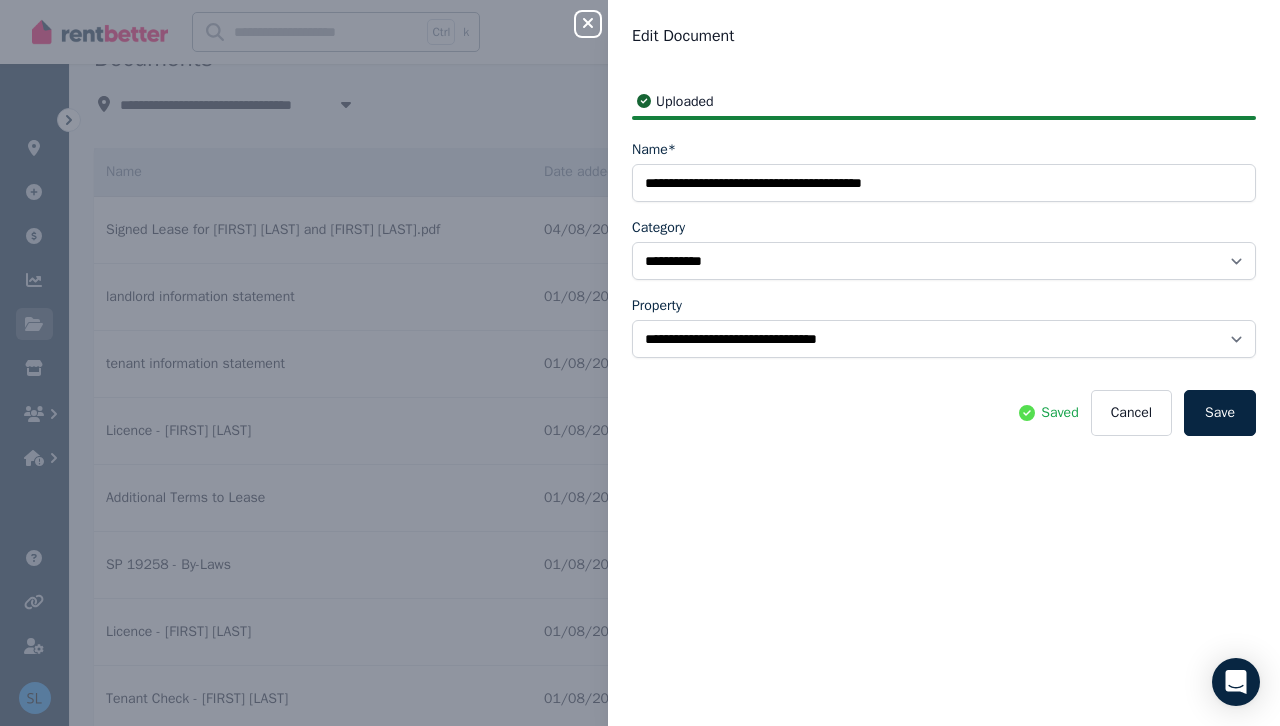 click 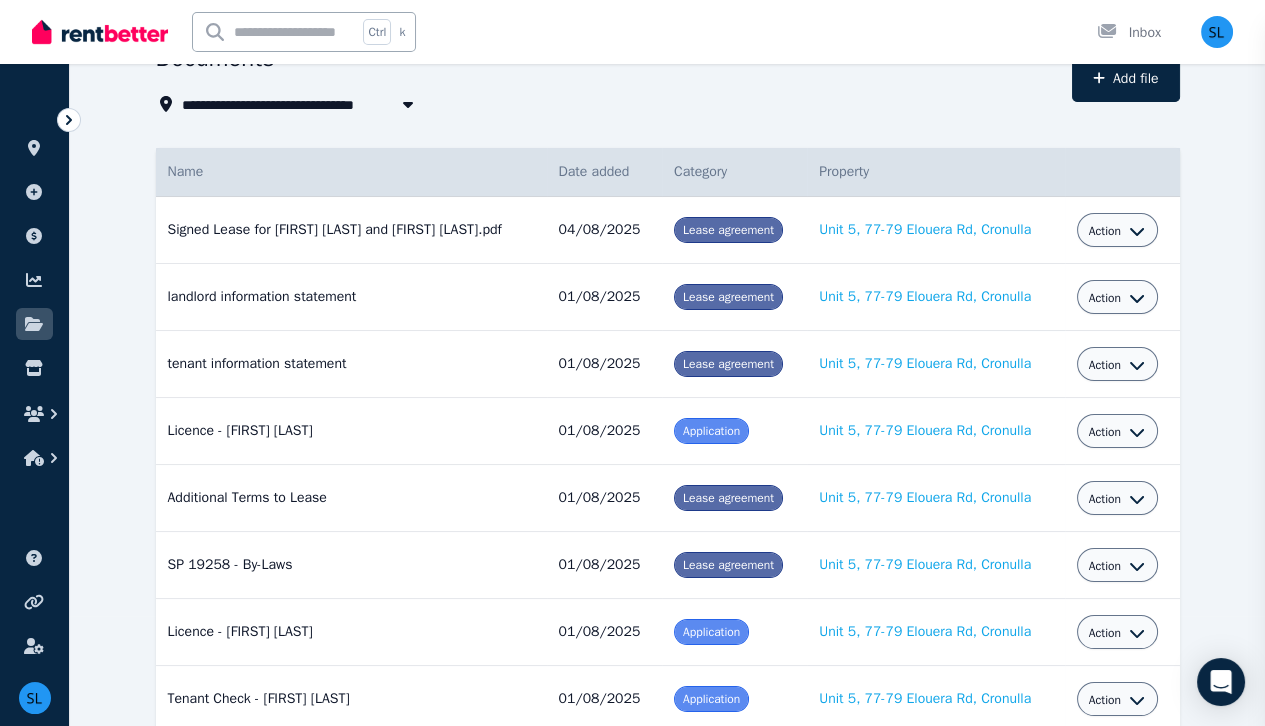 select on "*****" 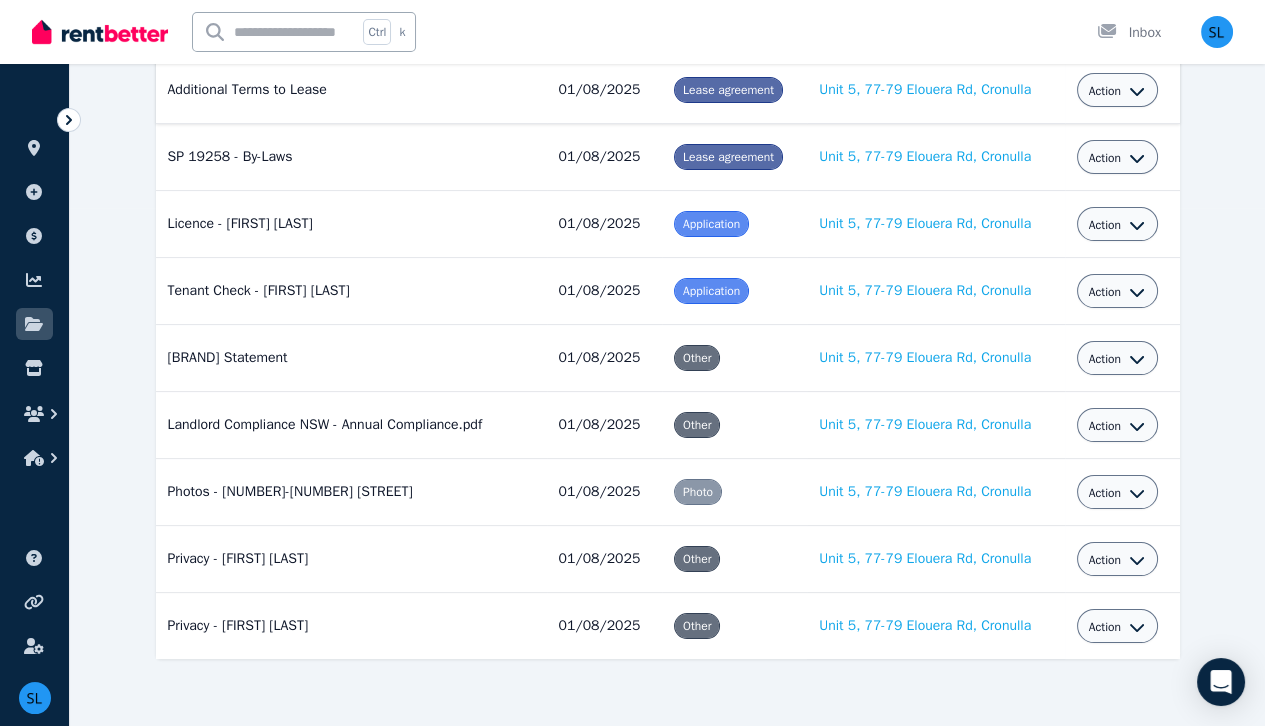 scroll, scrollTop: 0, scrollLeft: 0, axis: both 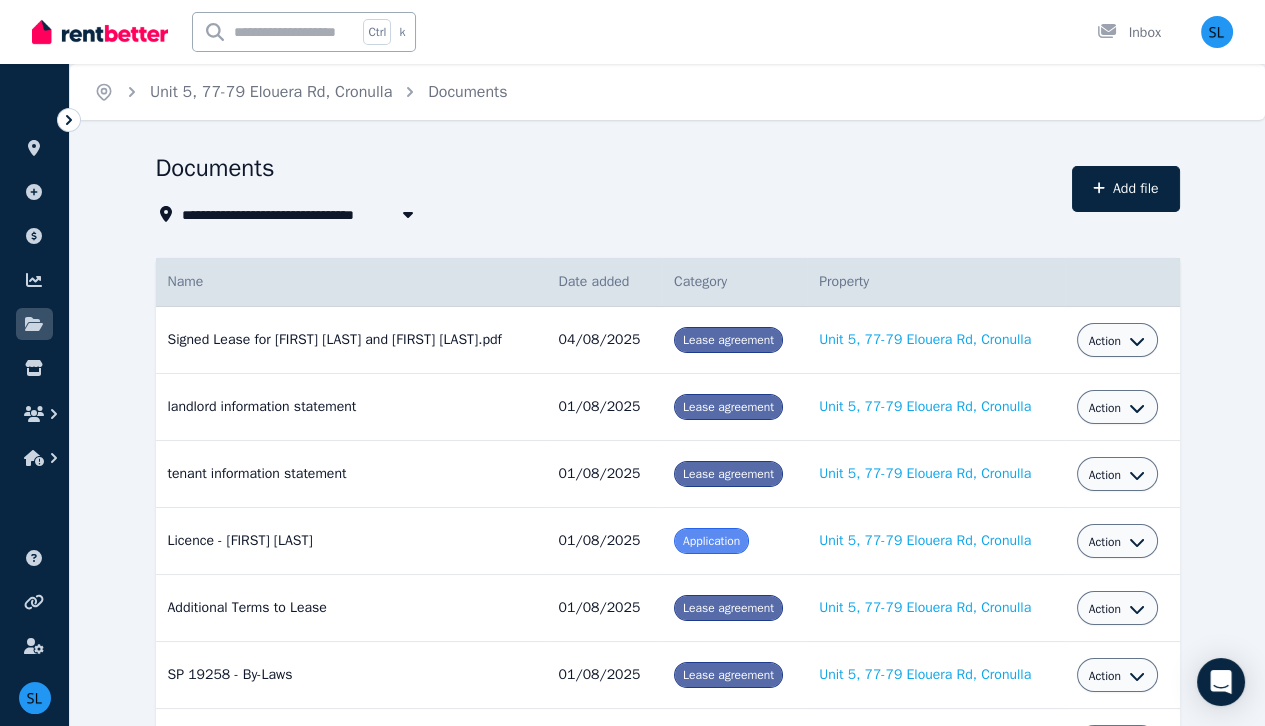 click 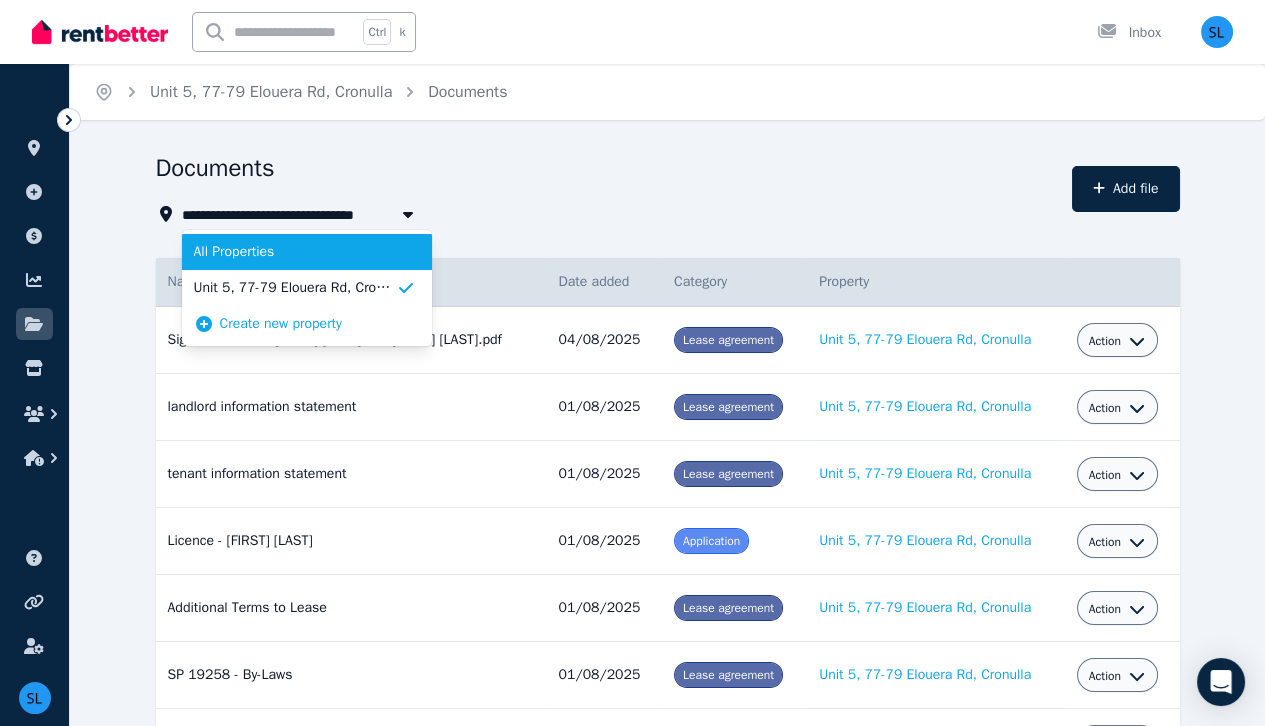 click on "All Properties" at bounding box center [307, 252] 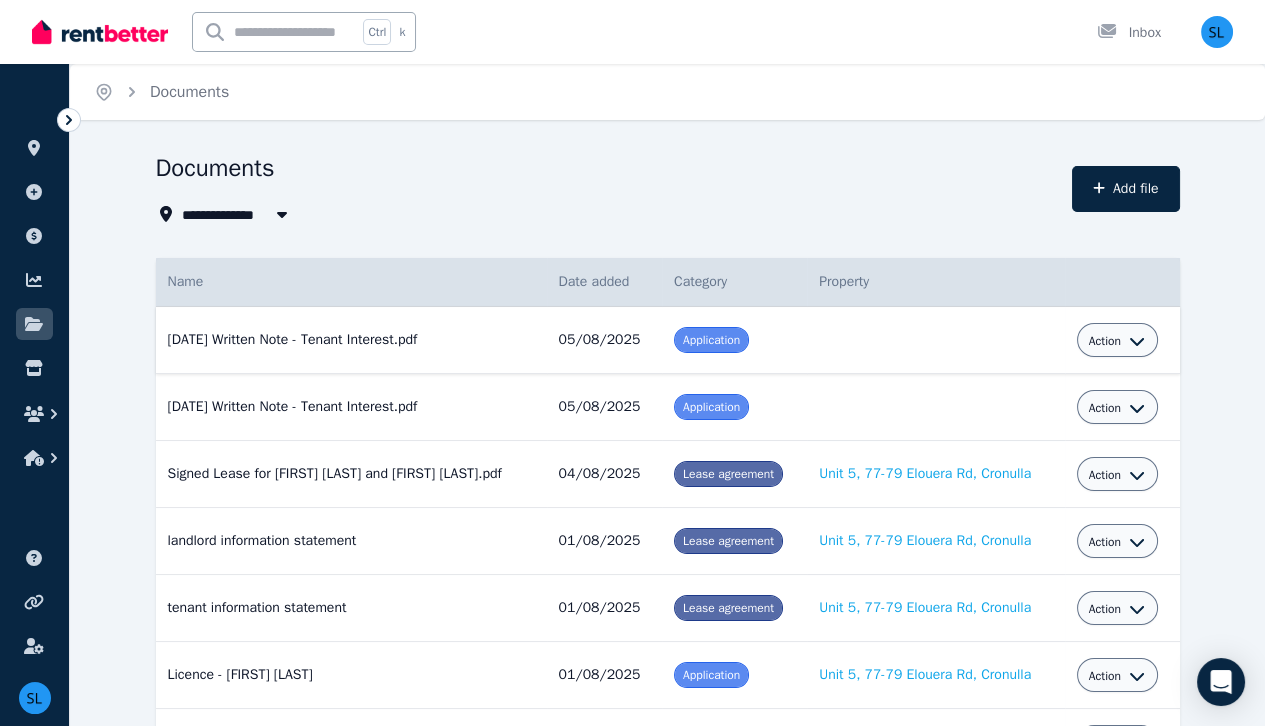 click 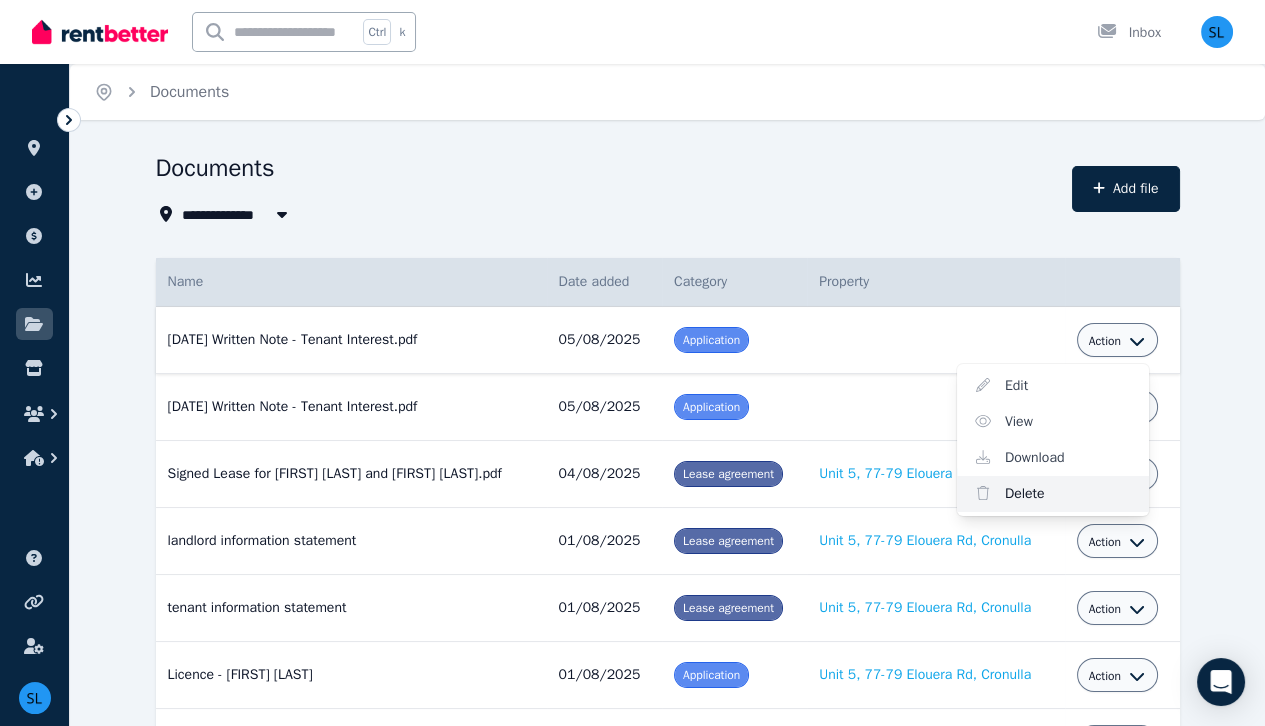 click on "Delete" at bounding box center [1053, 494] 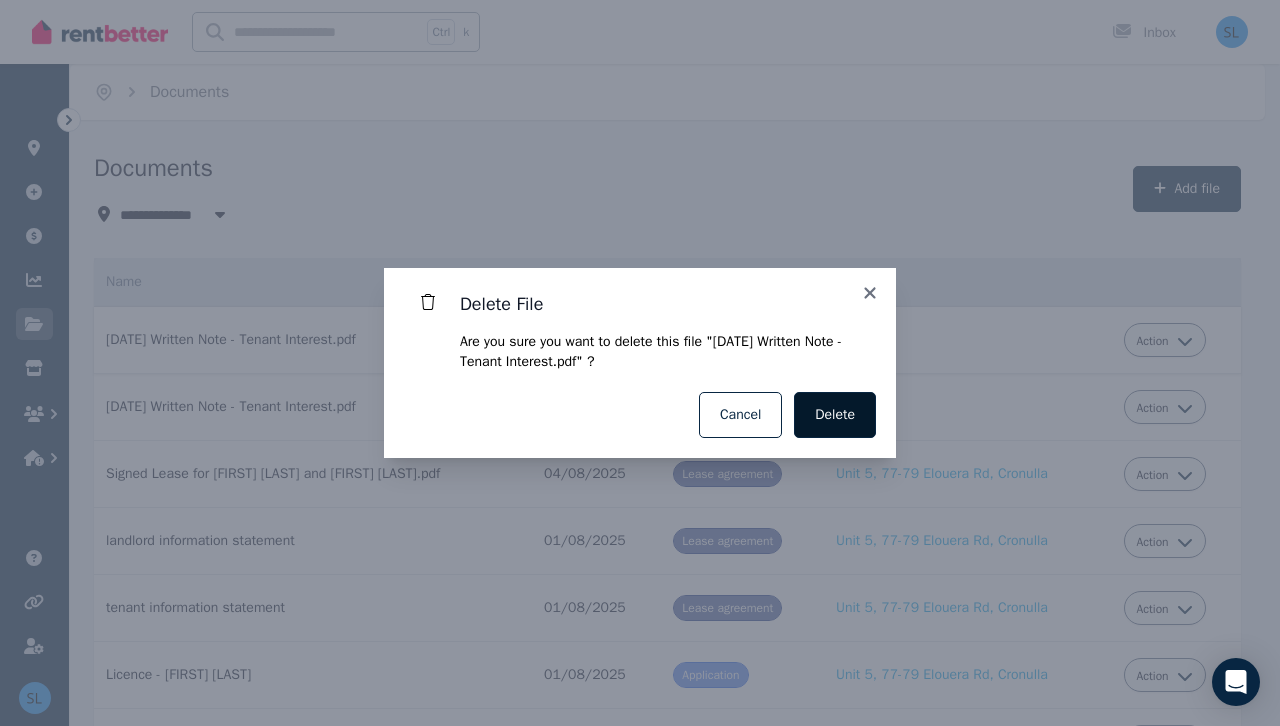 click on "Delete" at bounding box center (835, 415) 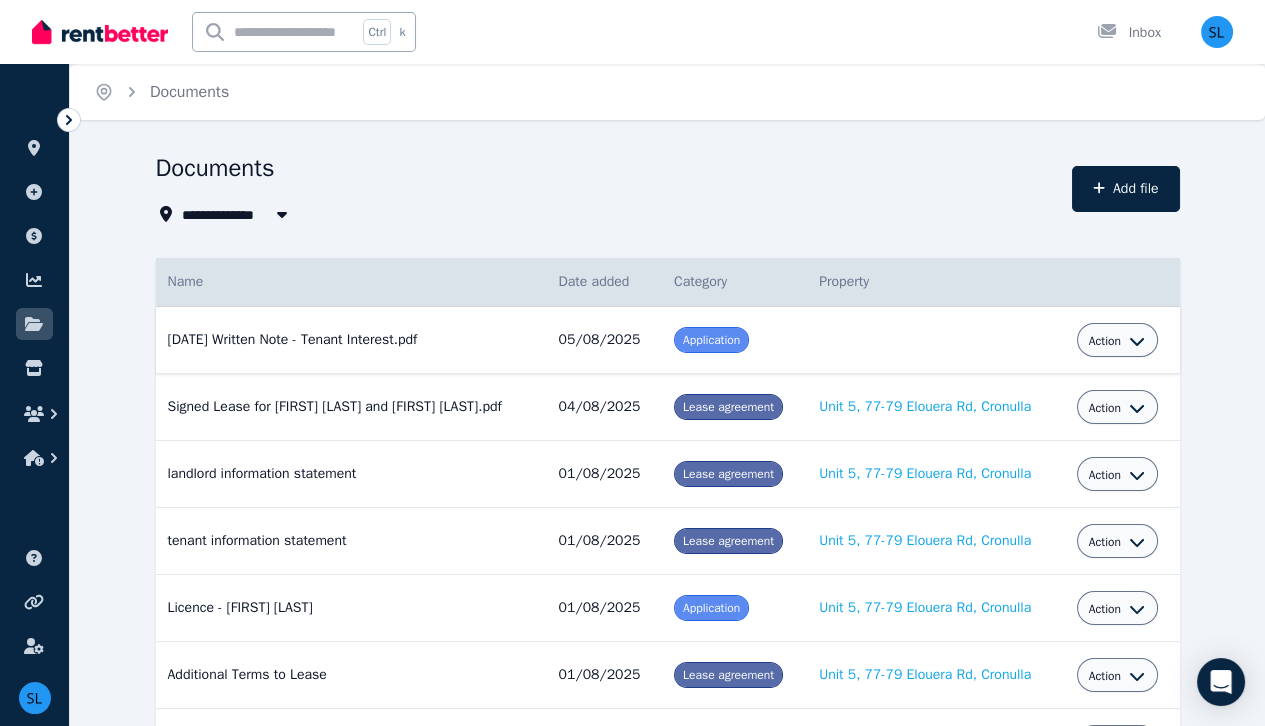 click 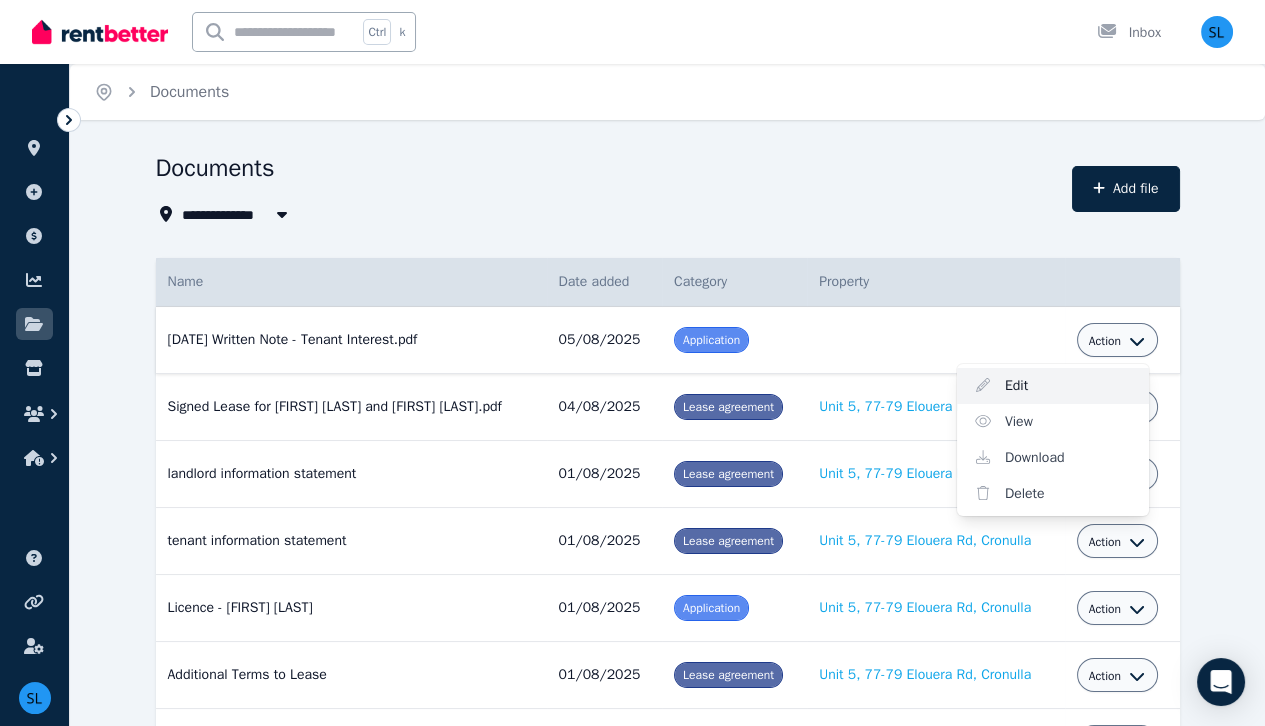 click on "Edit" at bounding box center [1053, 386] 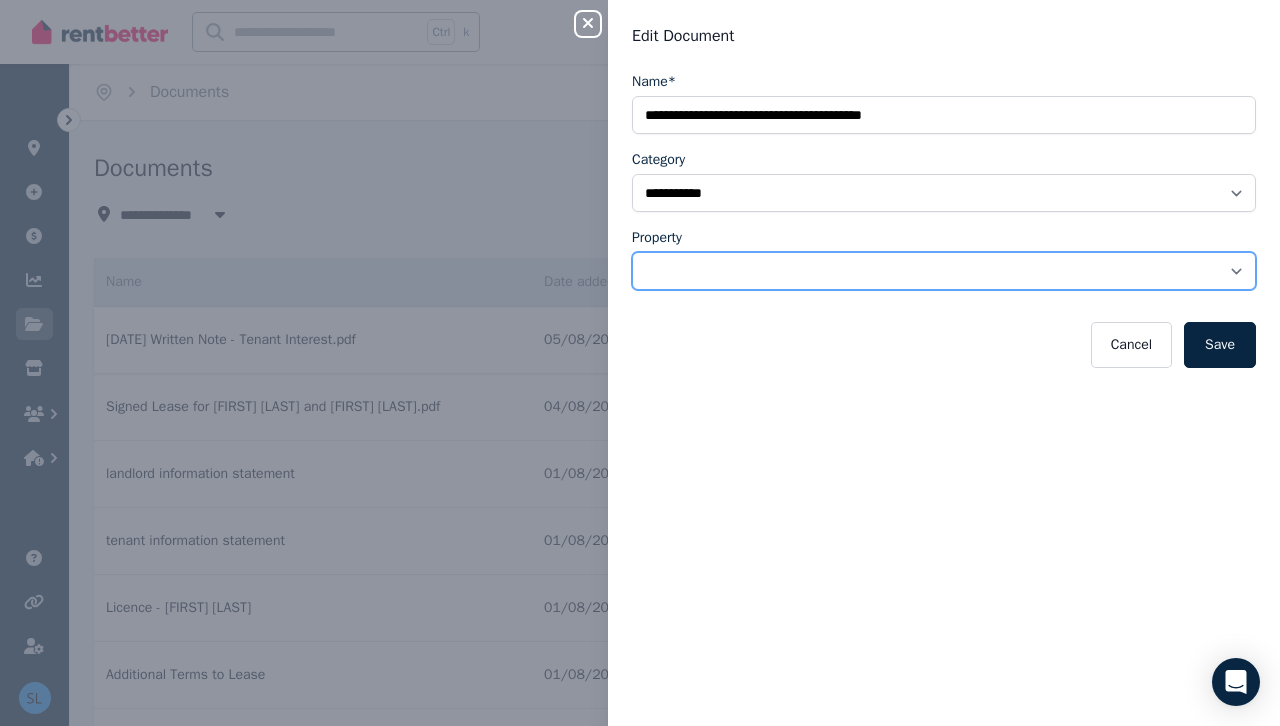 click on "**********" at bounding box center [944, 271] 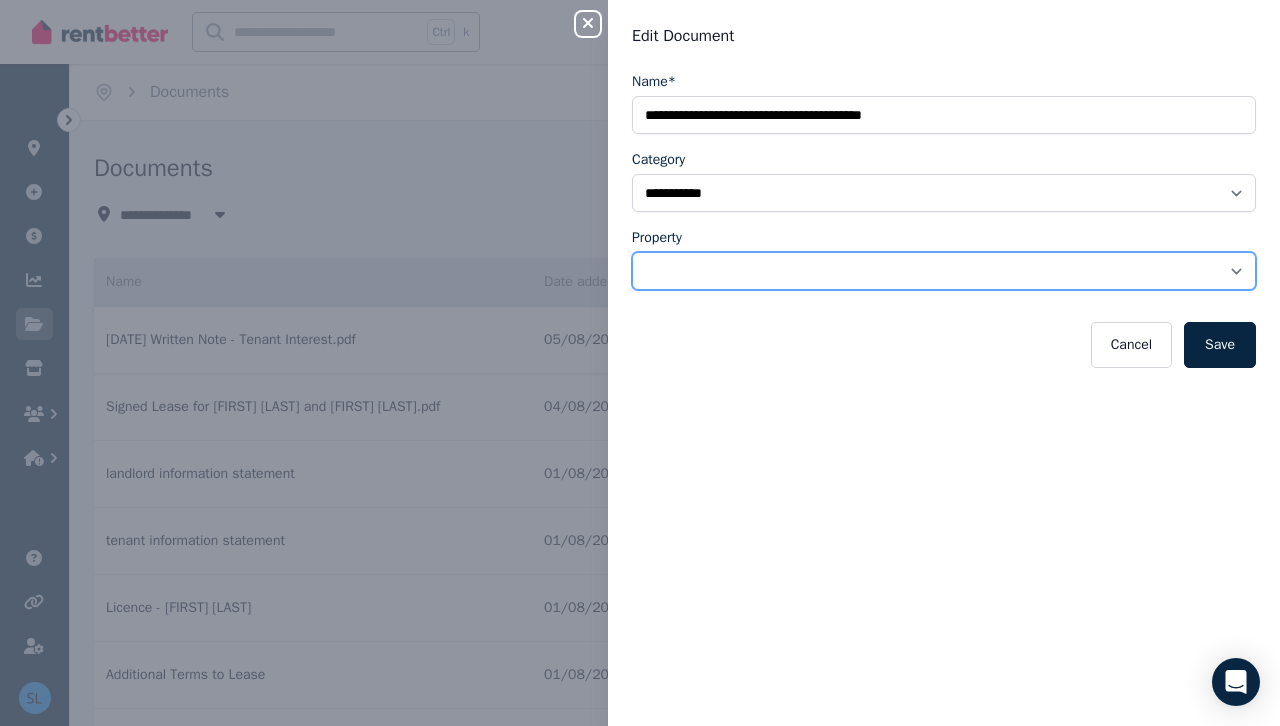 select on "**********" 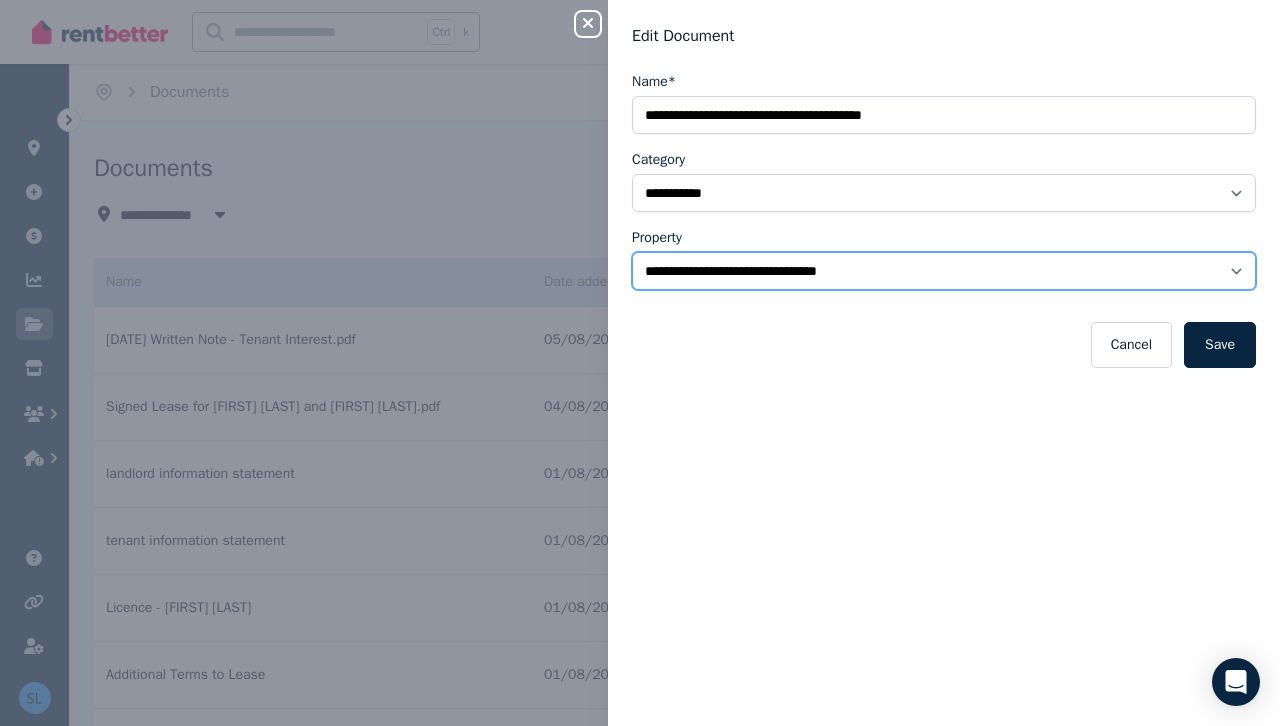 click on "**********" at bounding box center (944, 271) 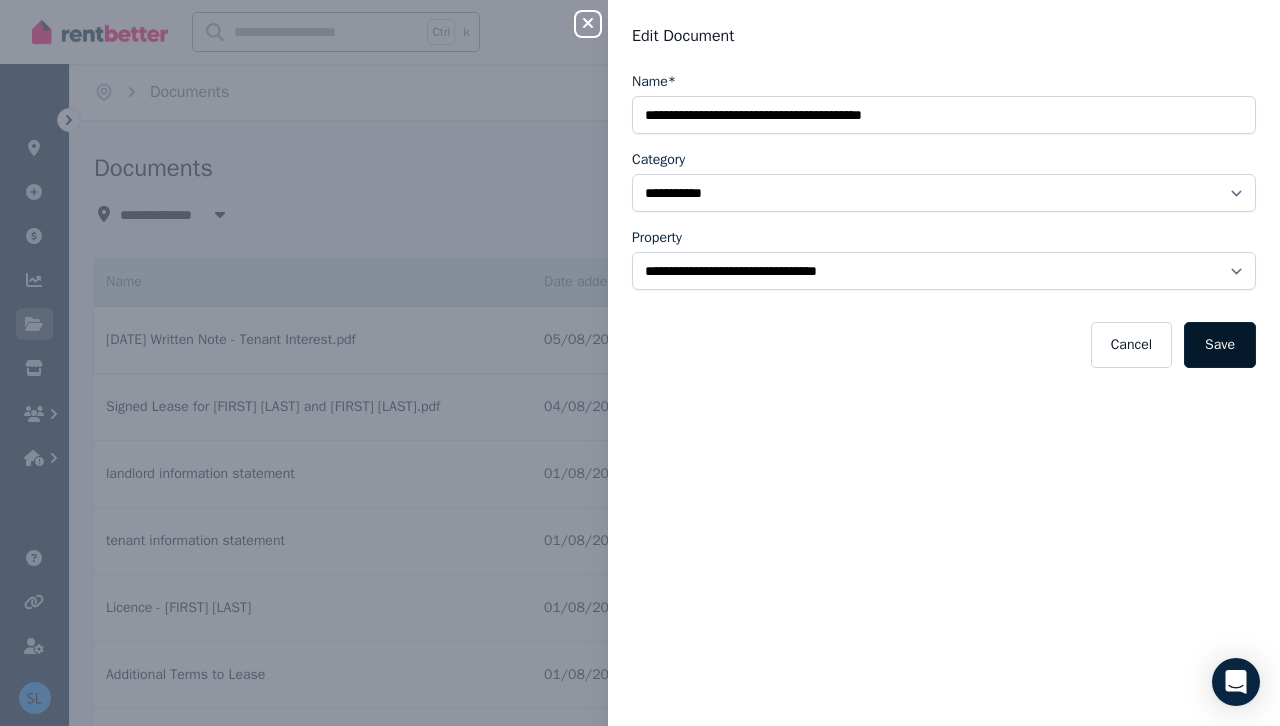click on "Save" at bounding box center (1220, 345) 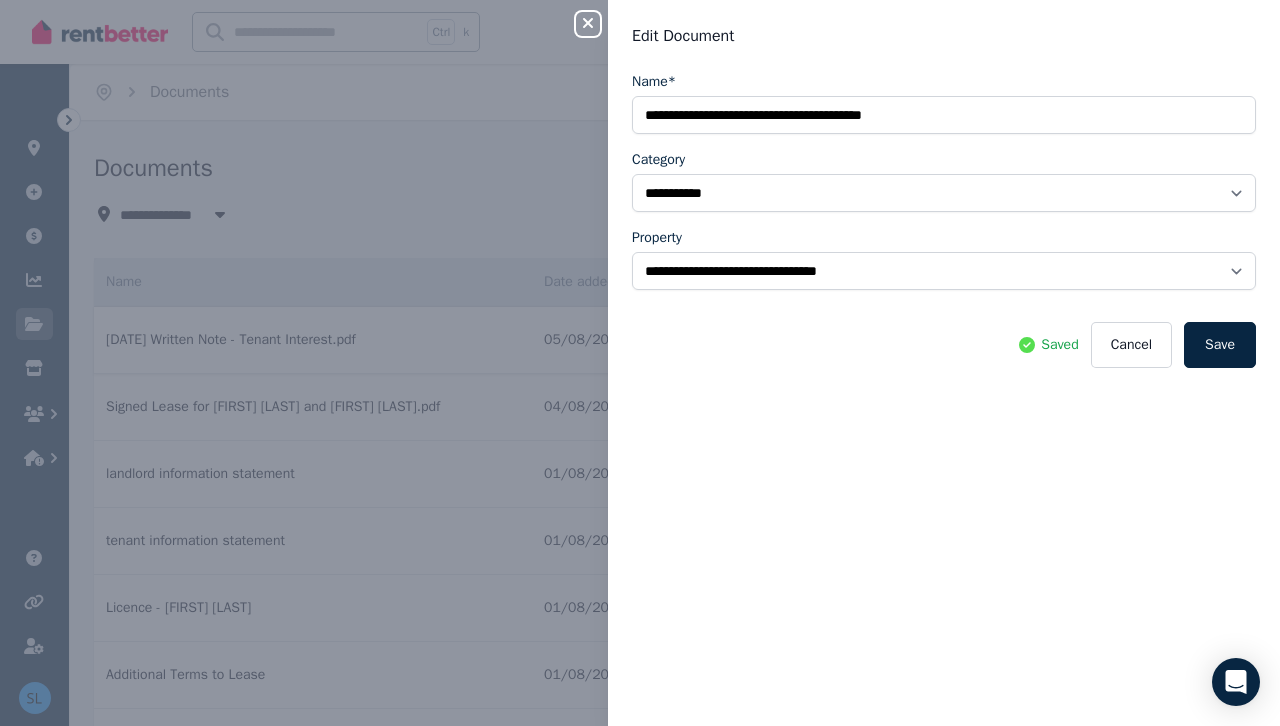 click 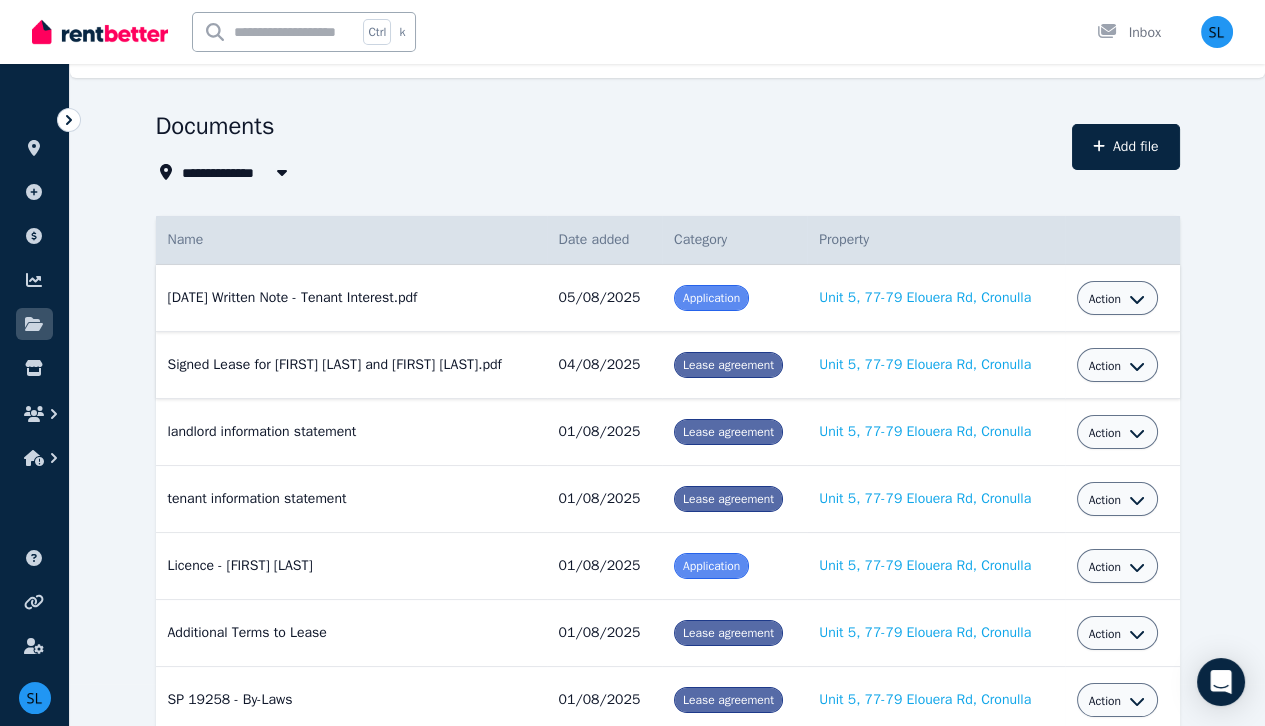scroll, scrollTop: 0, scrollLeft: 0, axis: both 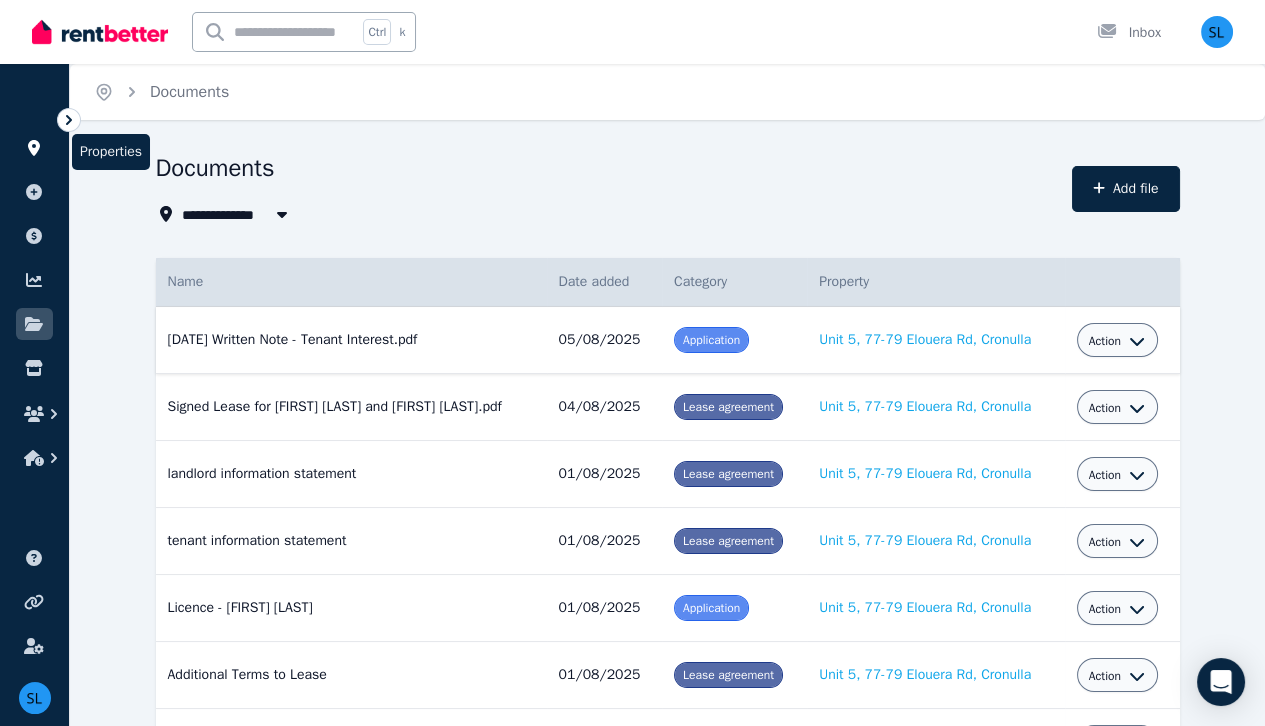 click at bounding box center [34, 148] 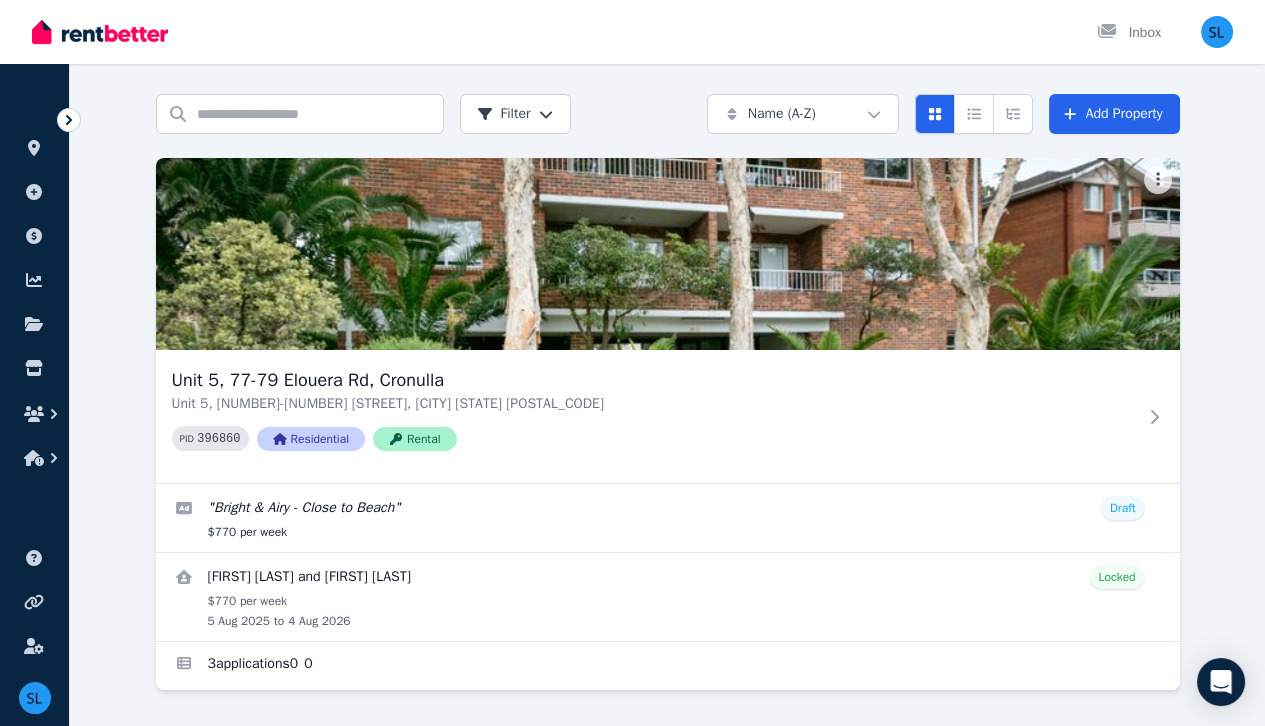 scroll, scrollTop: 0, scrollLeft: 0, axis: both 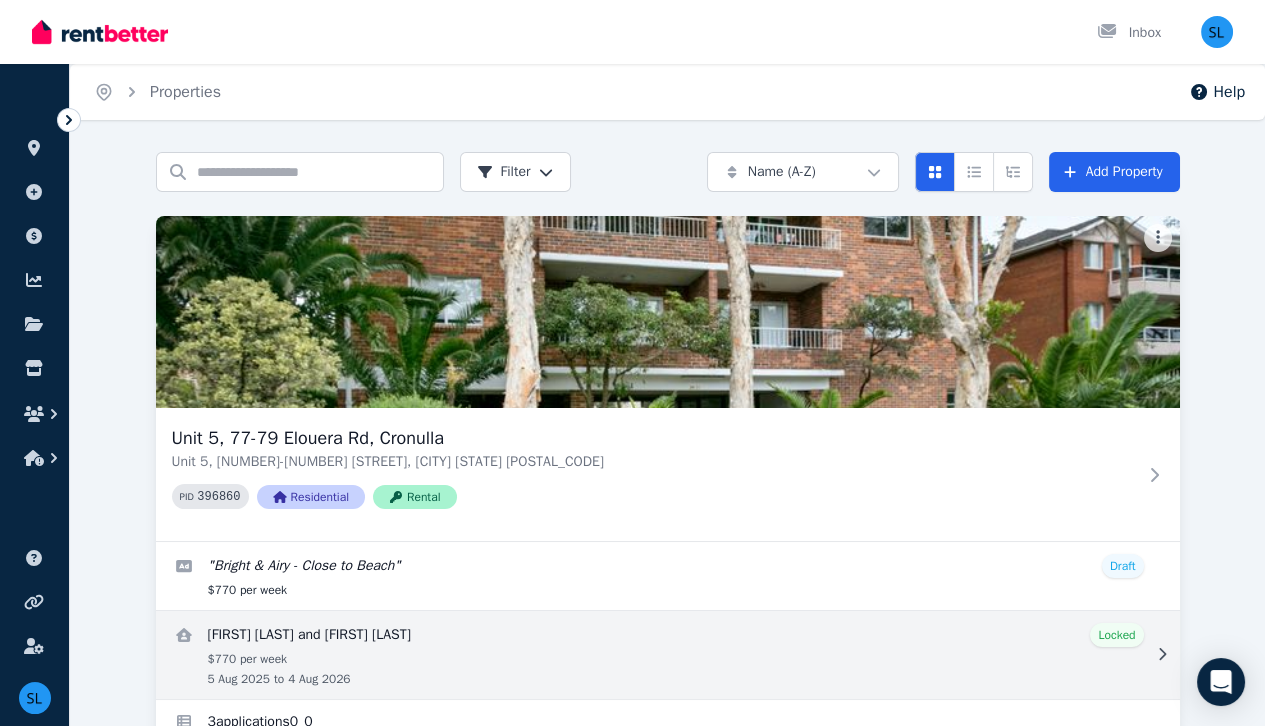 click at bounding box center [668, 655] 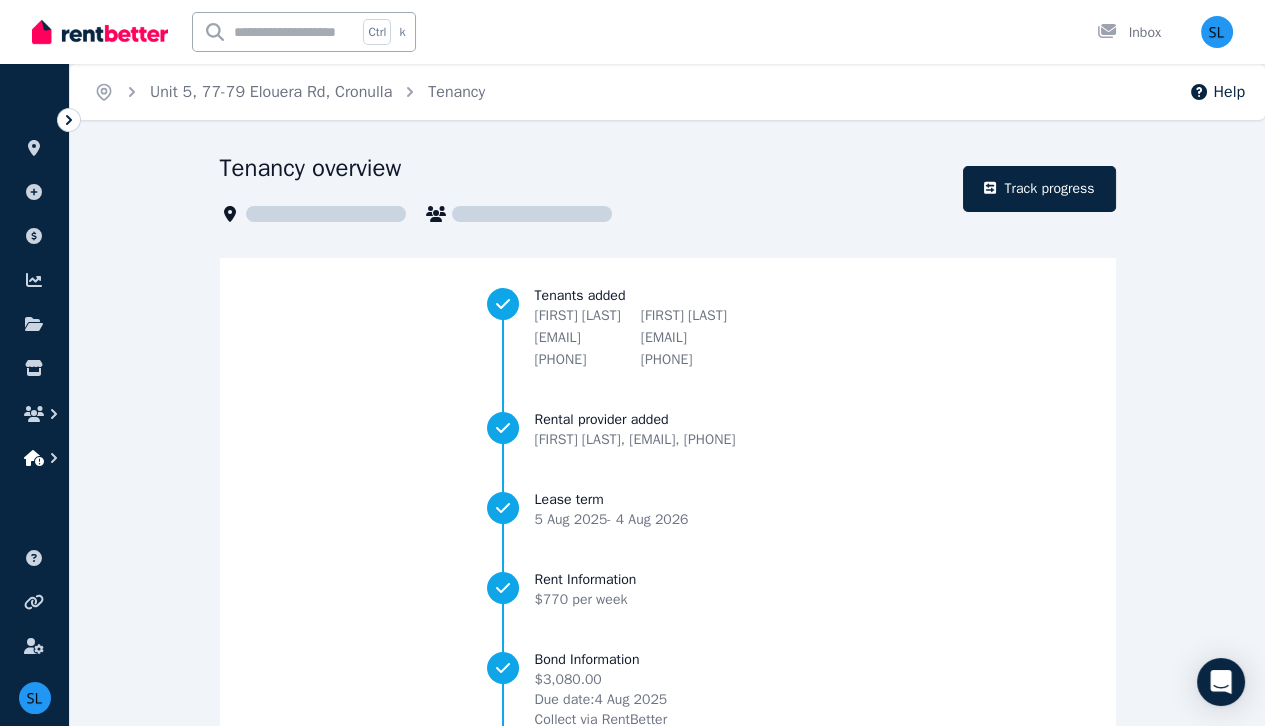 click at bounding box center (34, 458) 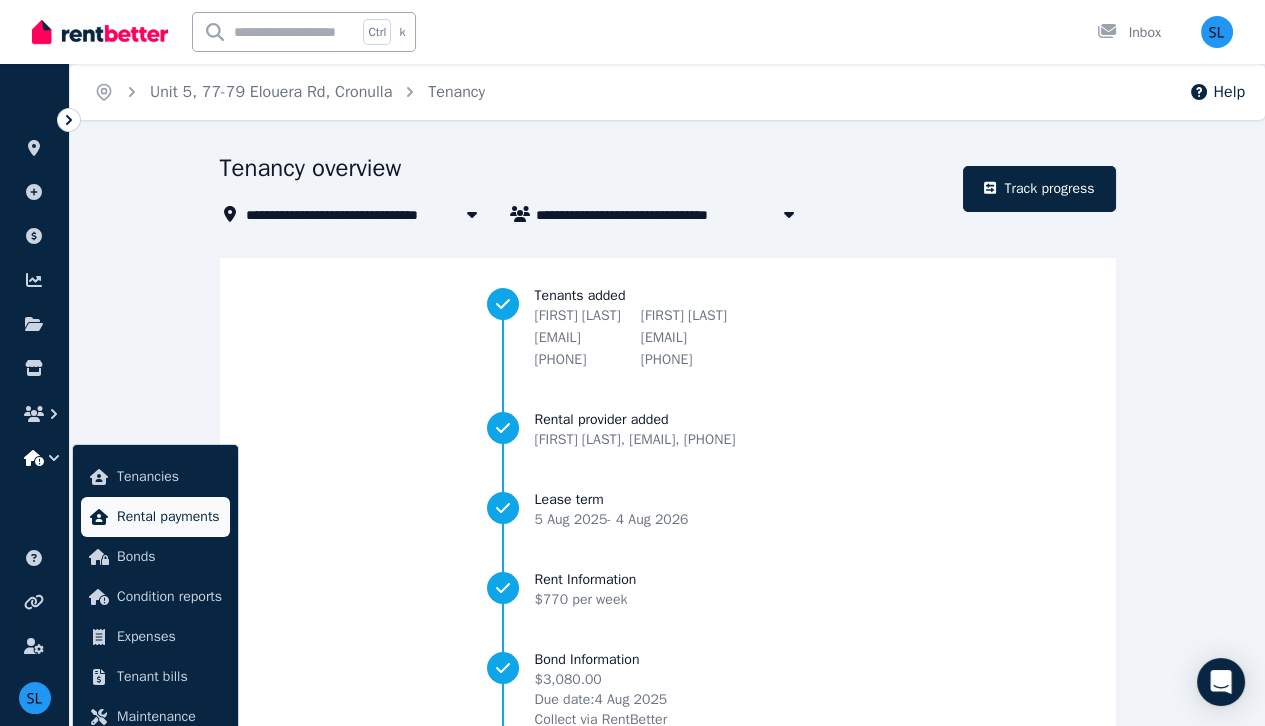 click on "Rental payments" at bounding box center [169, 517] 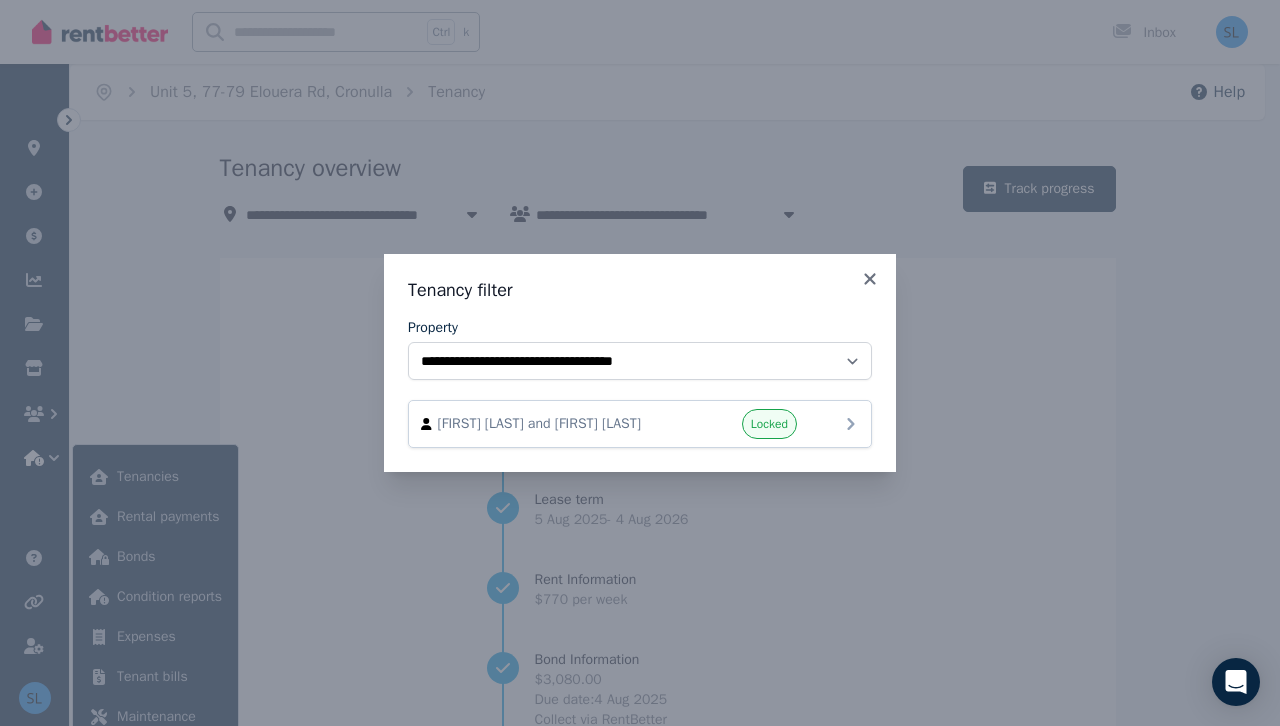 click on "Locked" at bounding box center [769, 424] 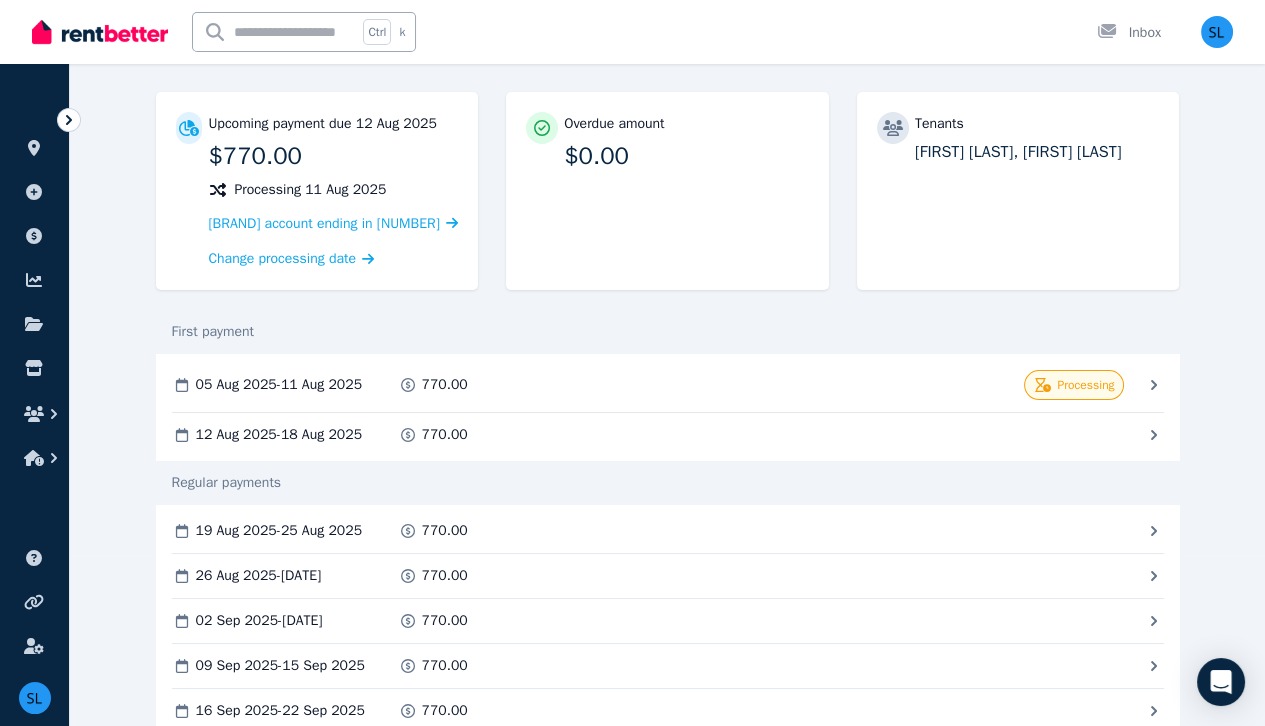scroll, scrollTop: 226, scrollLeft: 0, axis: vertical 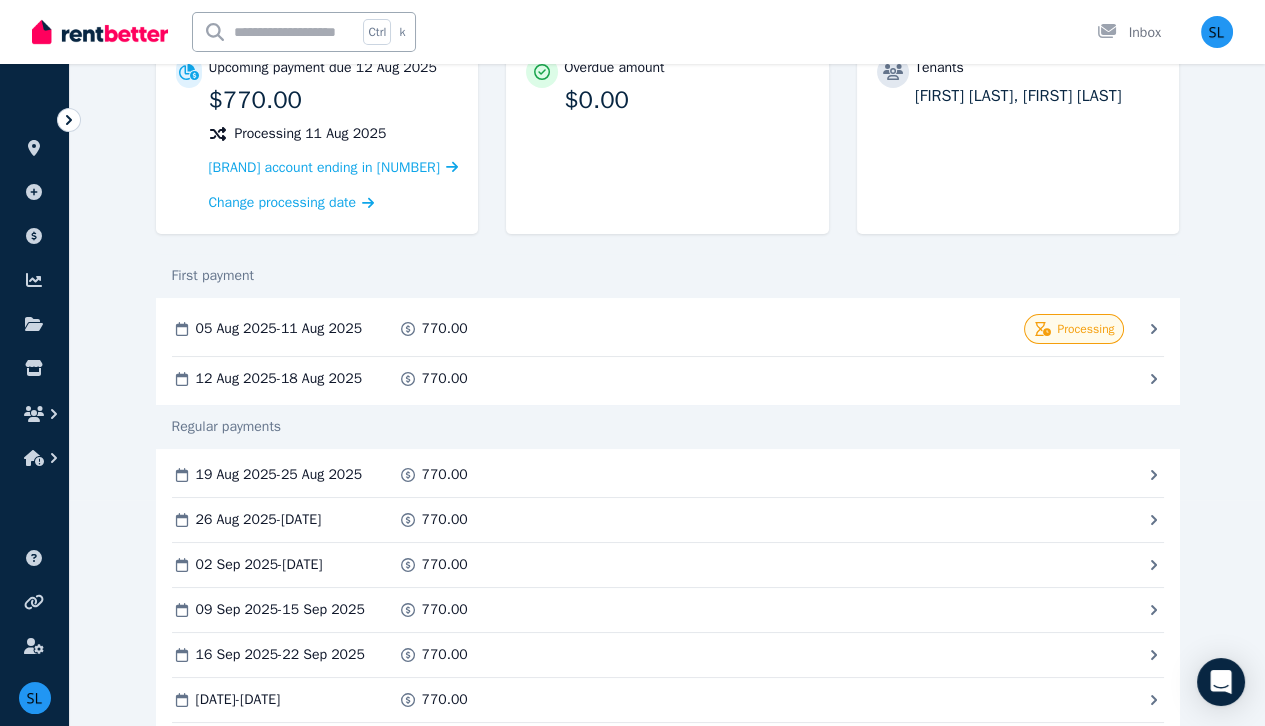 click on "Processing" at bounding box center [0, 0] 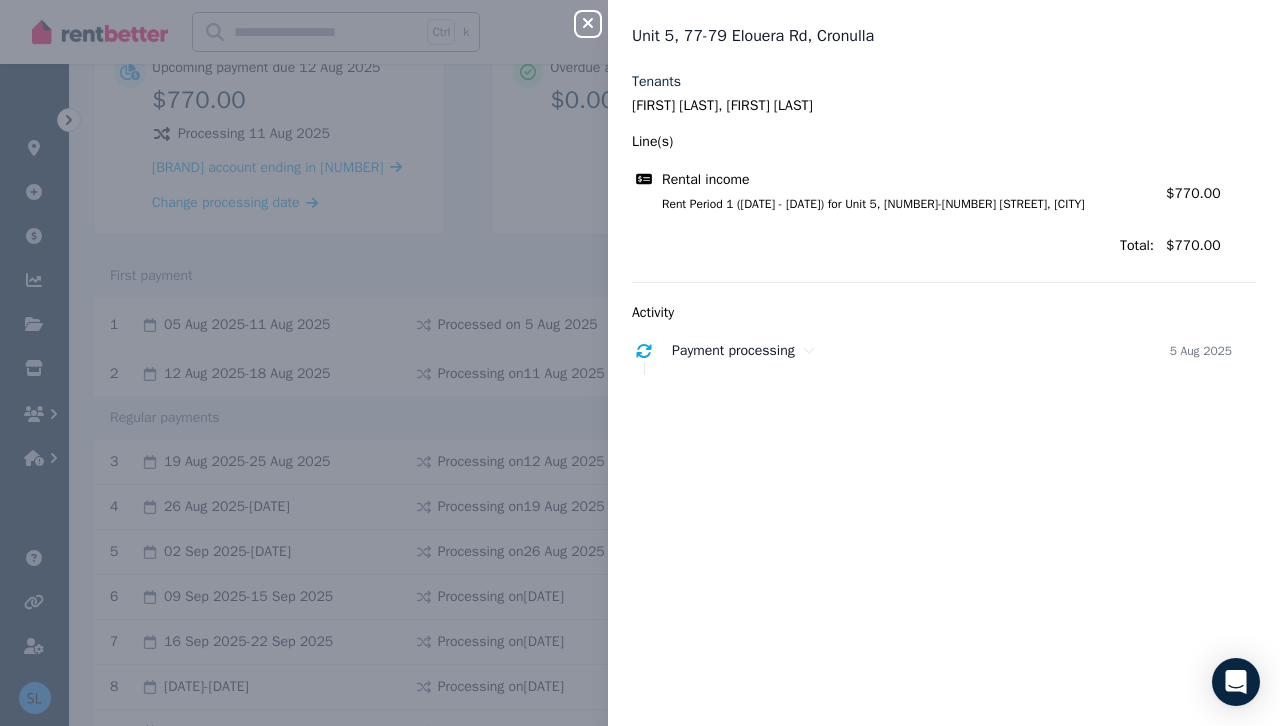 click 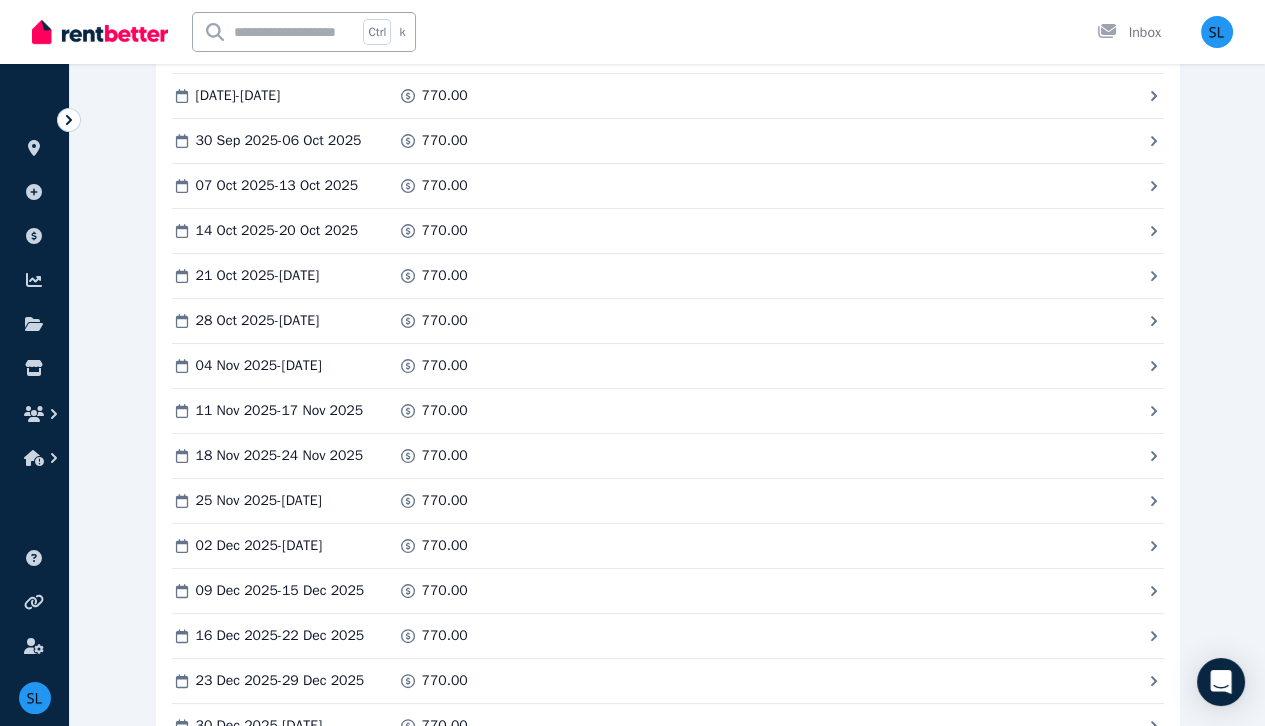 scroll, scrollTop: 0, scrollLeft: 0, axis: both 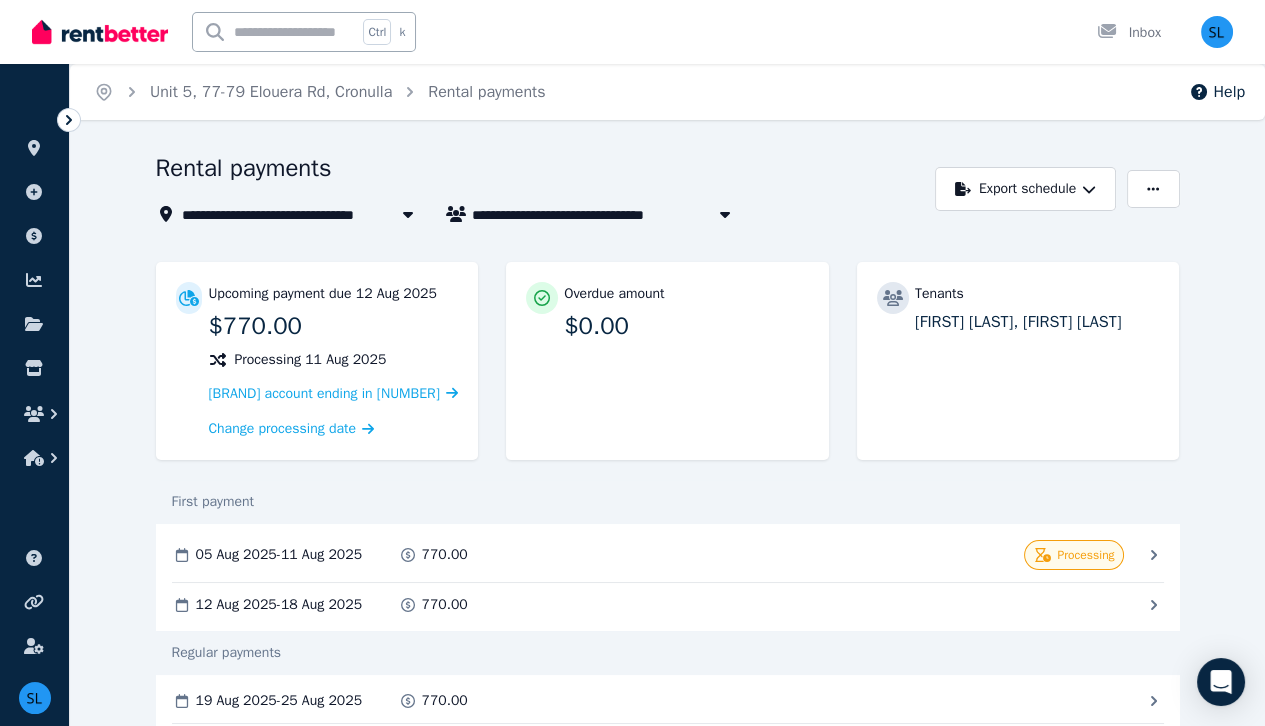 click 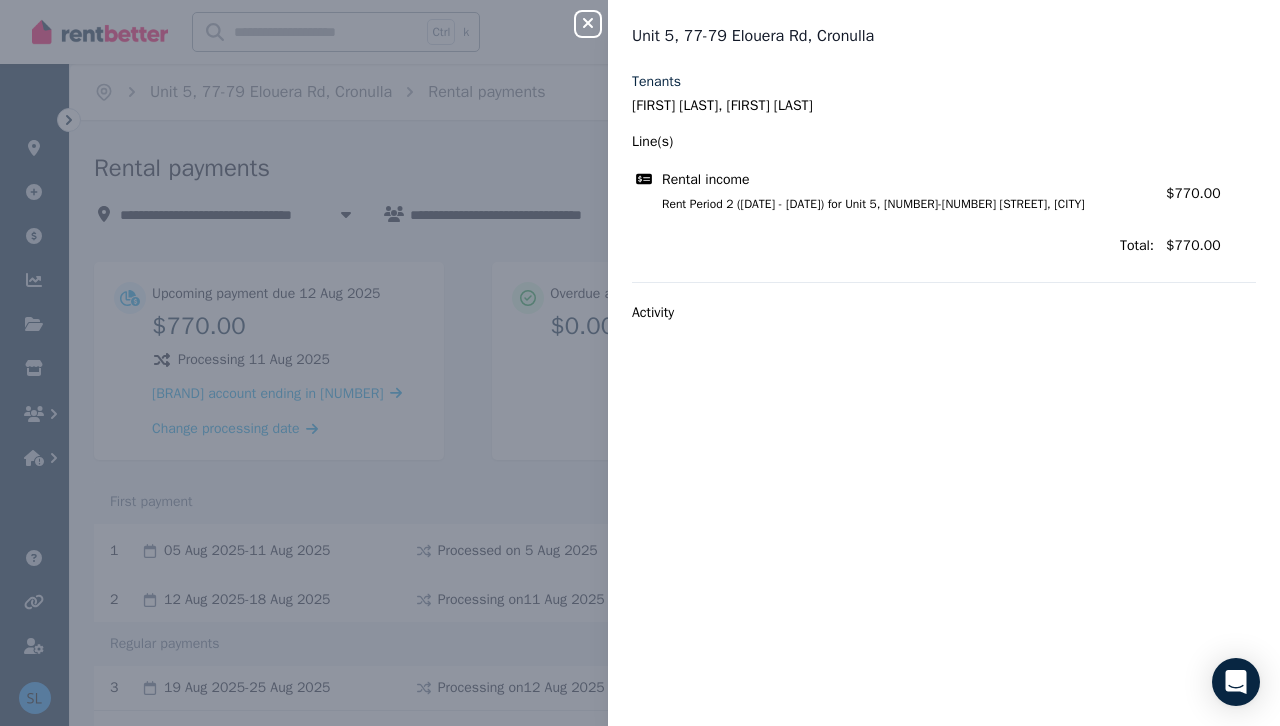 click 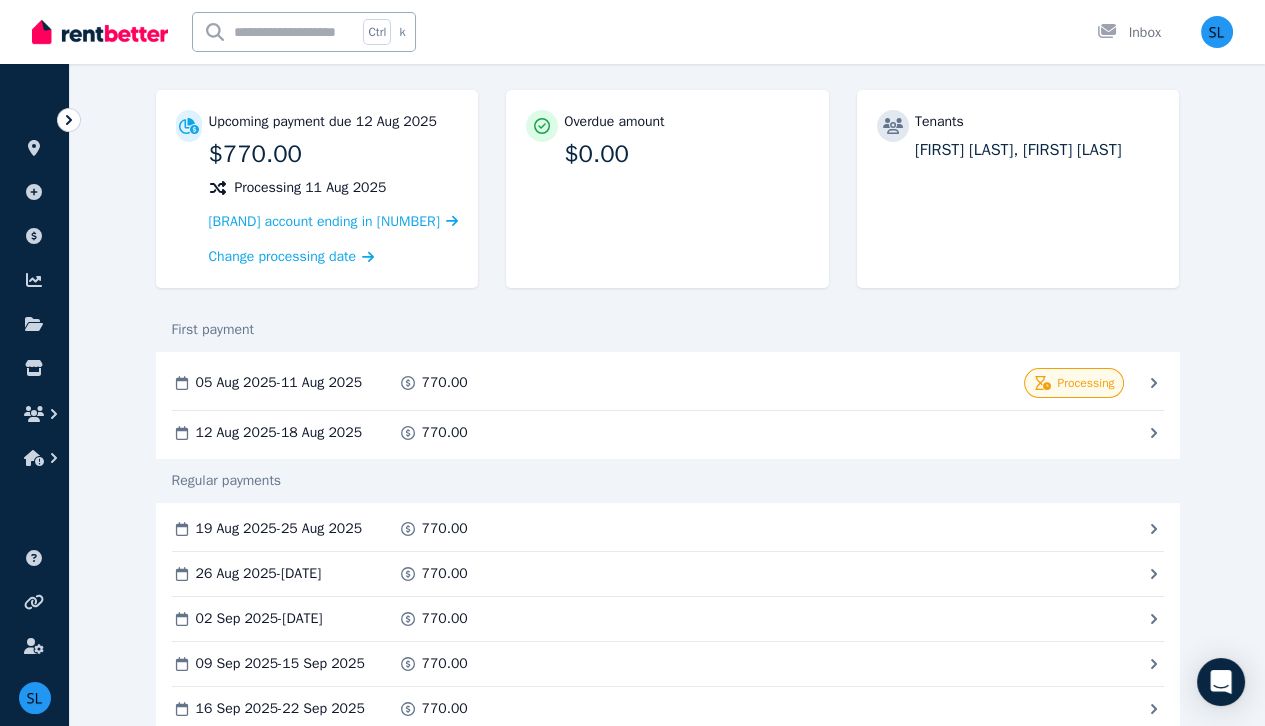 scroll, scrollTop: 0, scrollLeft: 0, axis: both 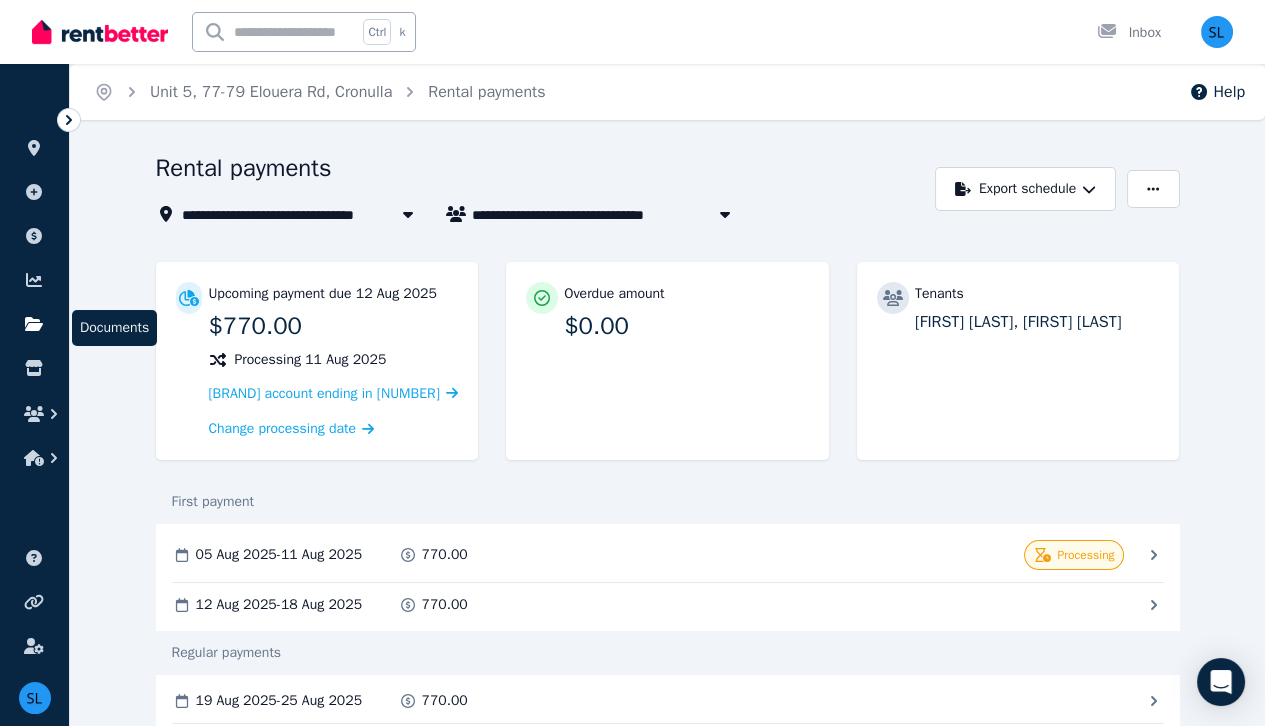 click 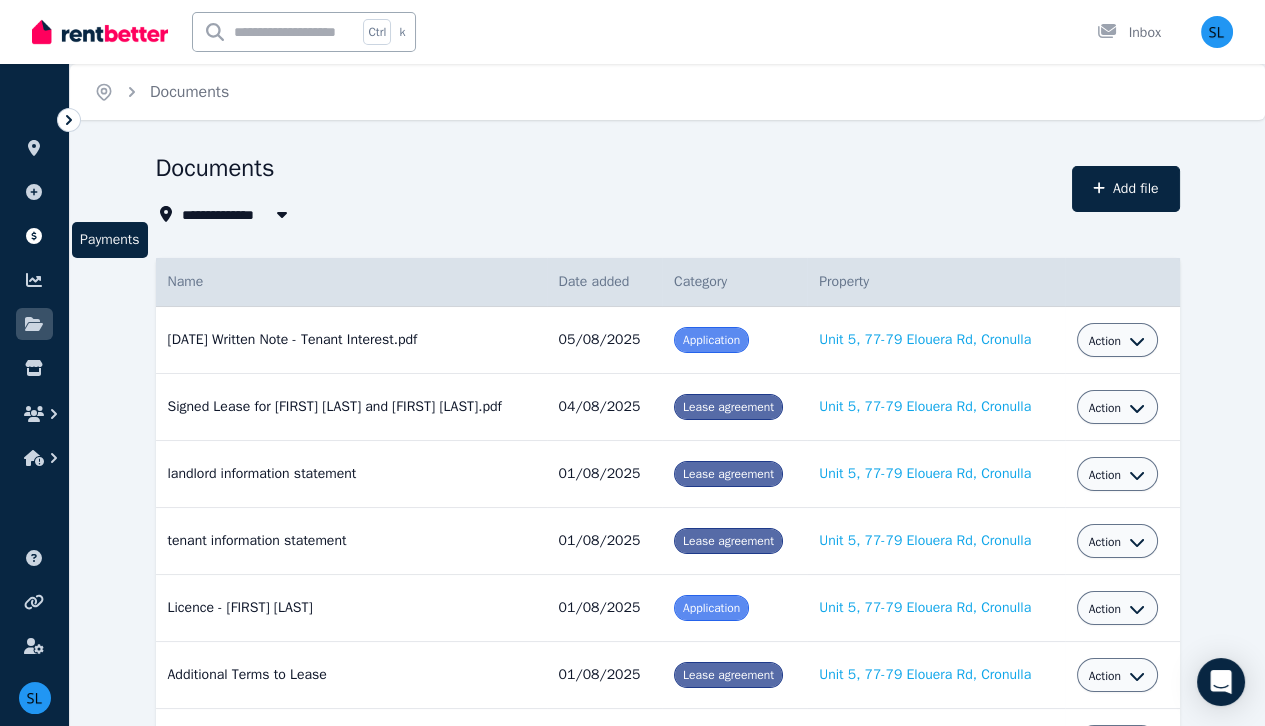 click 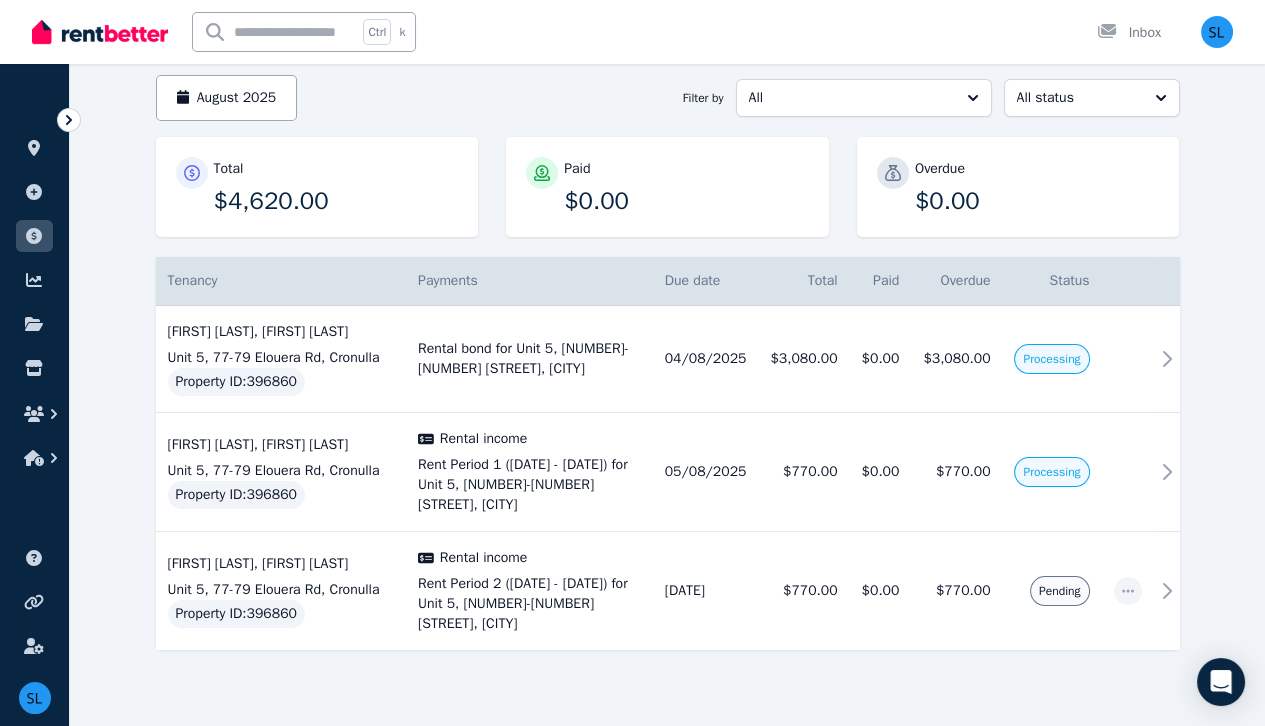 scroll, scrollTop: 190, scrollLeft: 0, axis: vertical 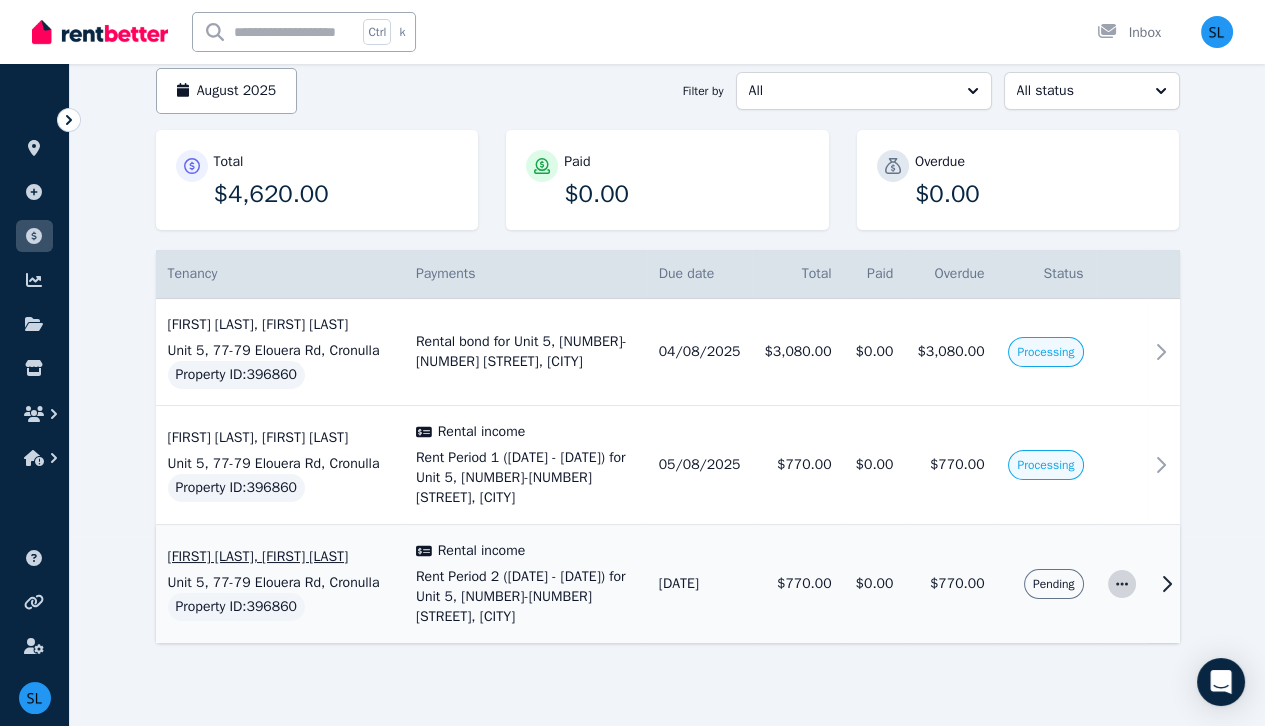click 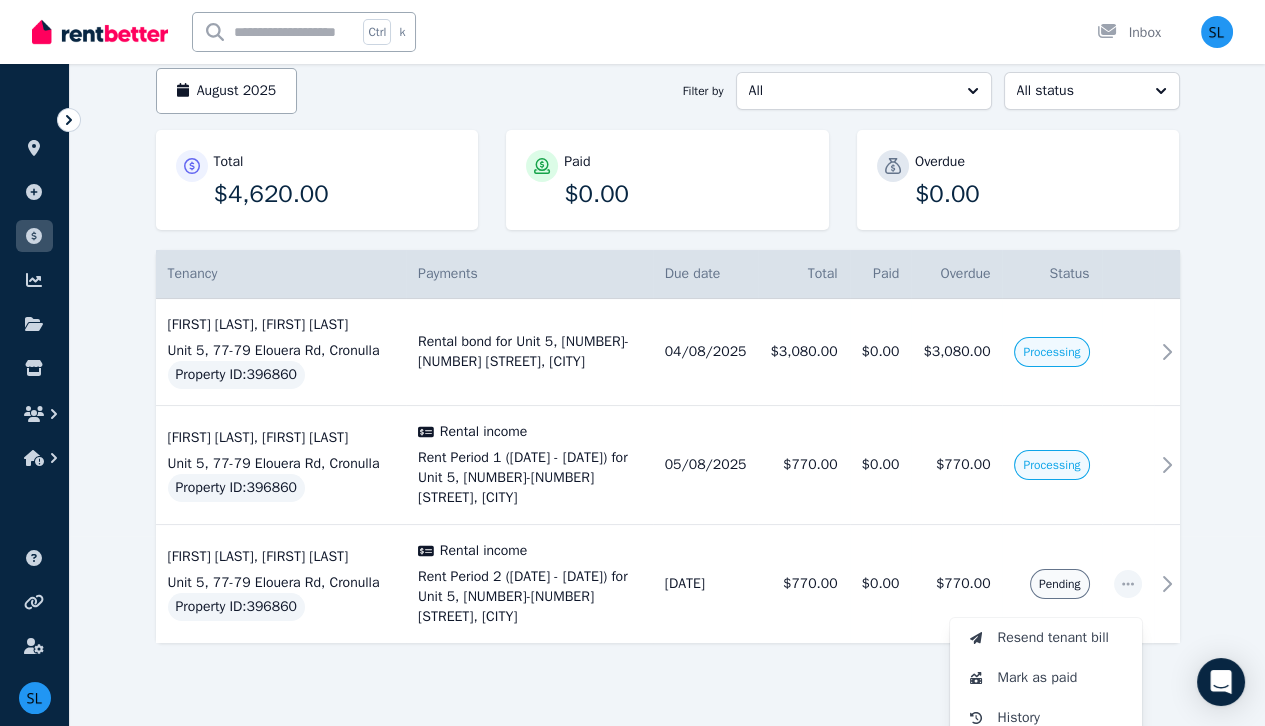 click at bounding box center [668, 697] 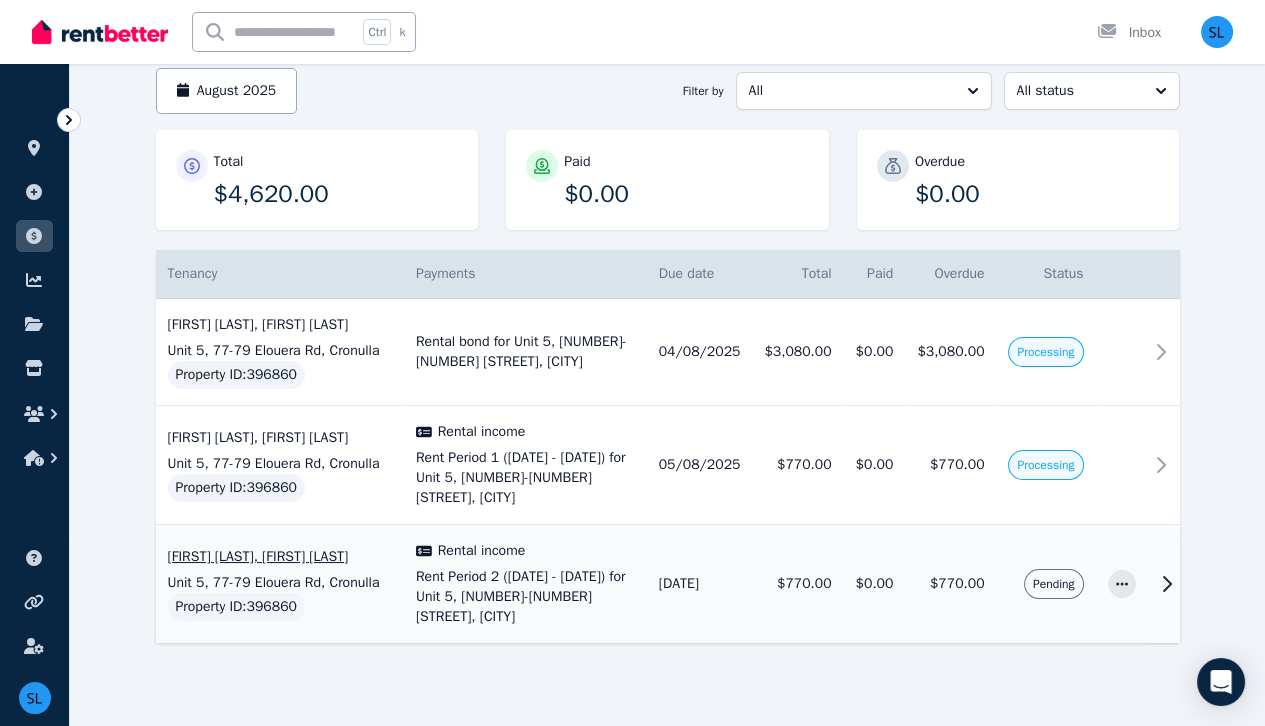 click 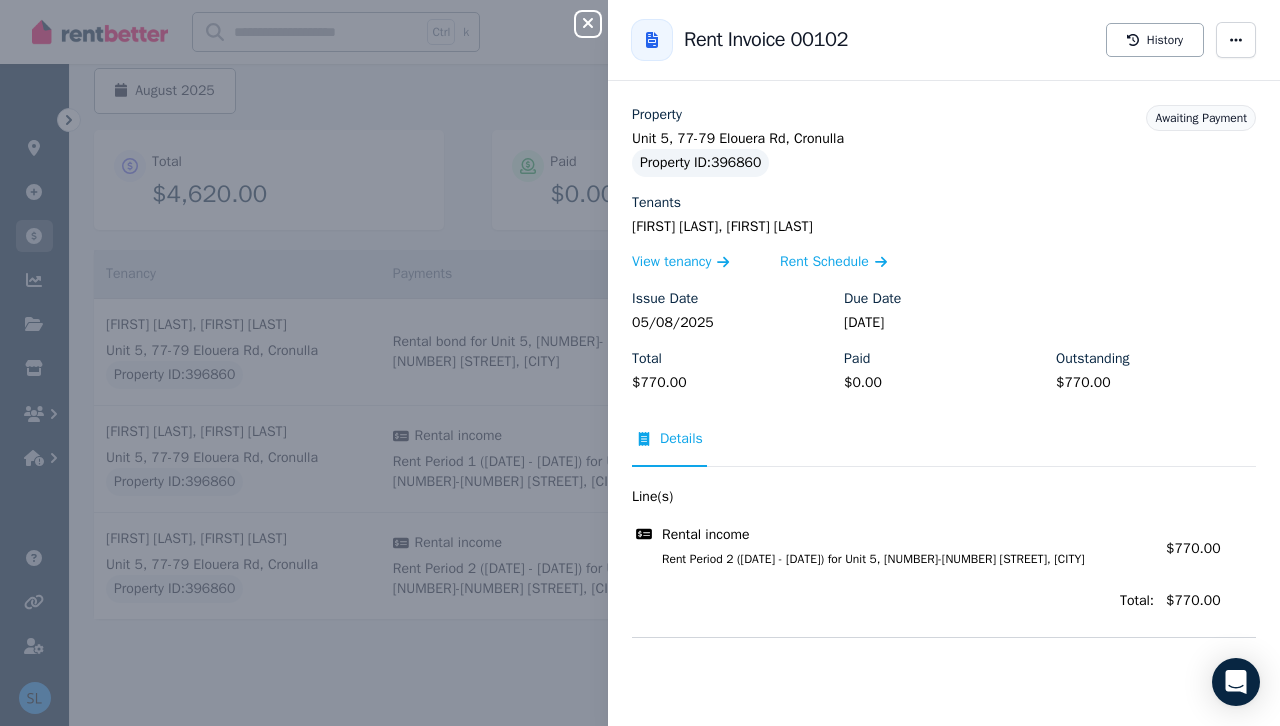 click 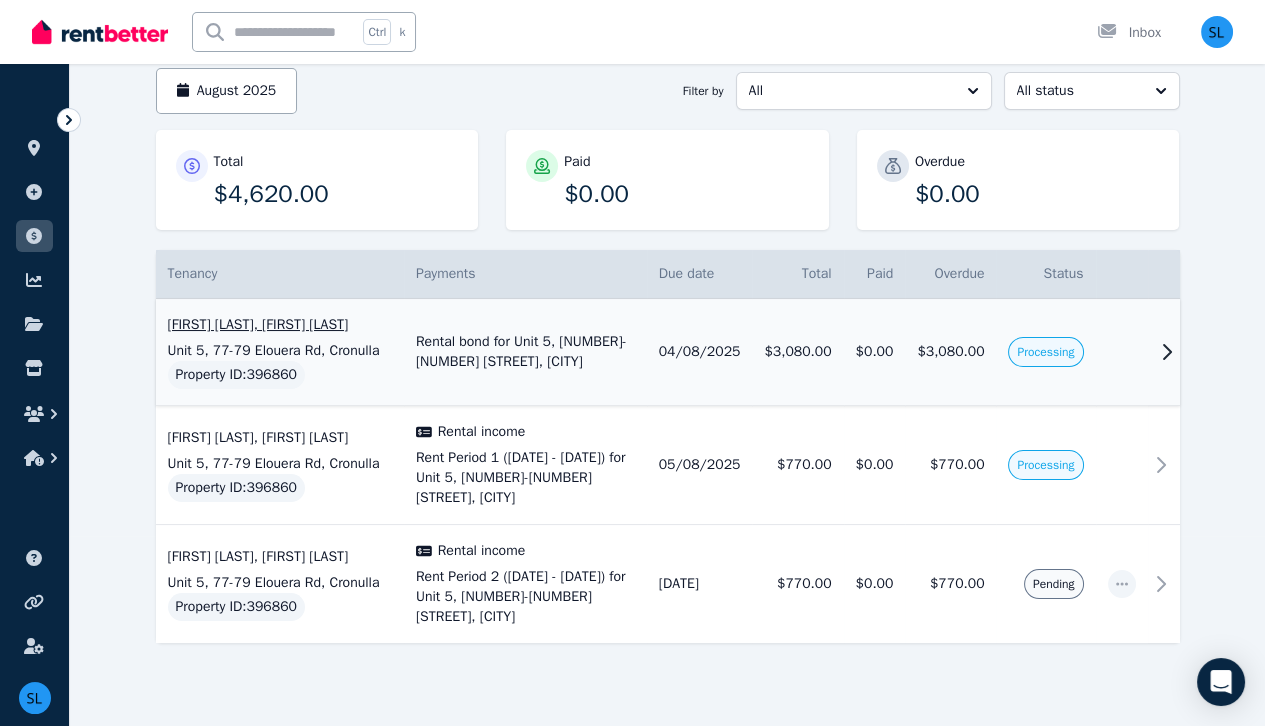 click 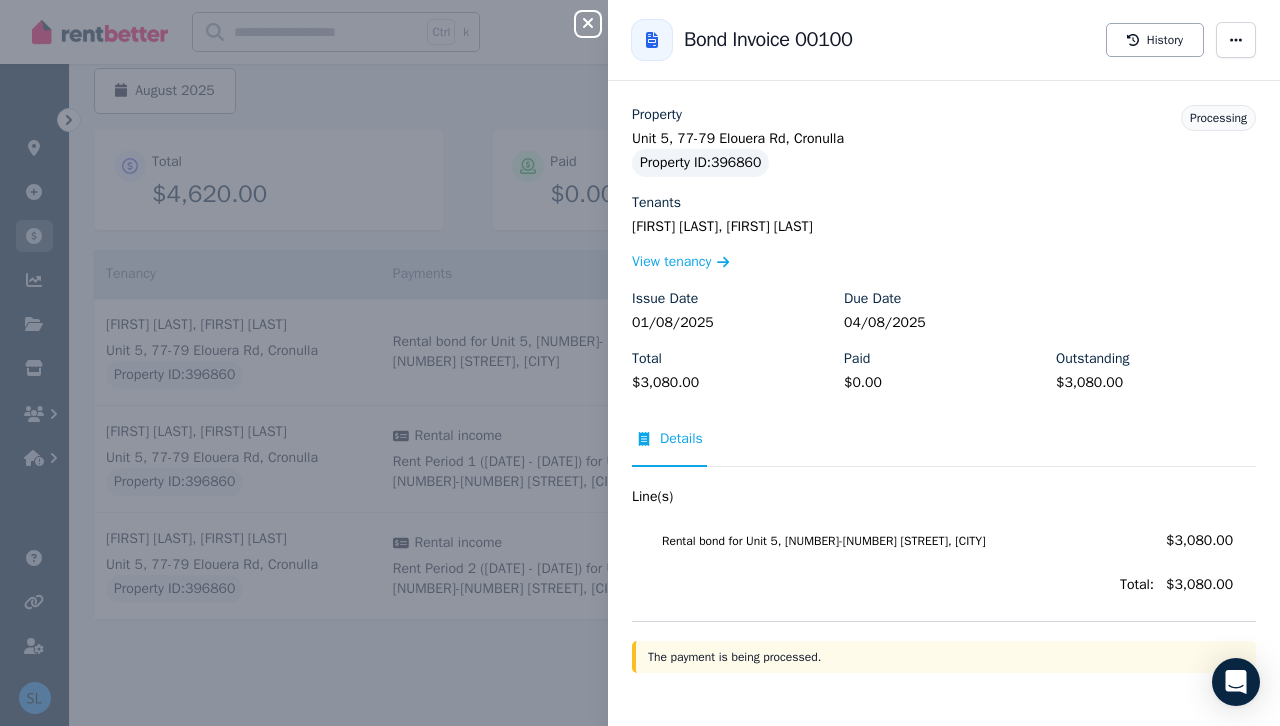 click 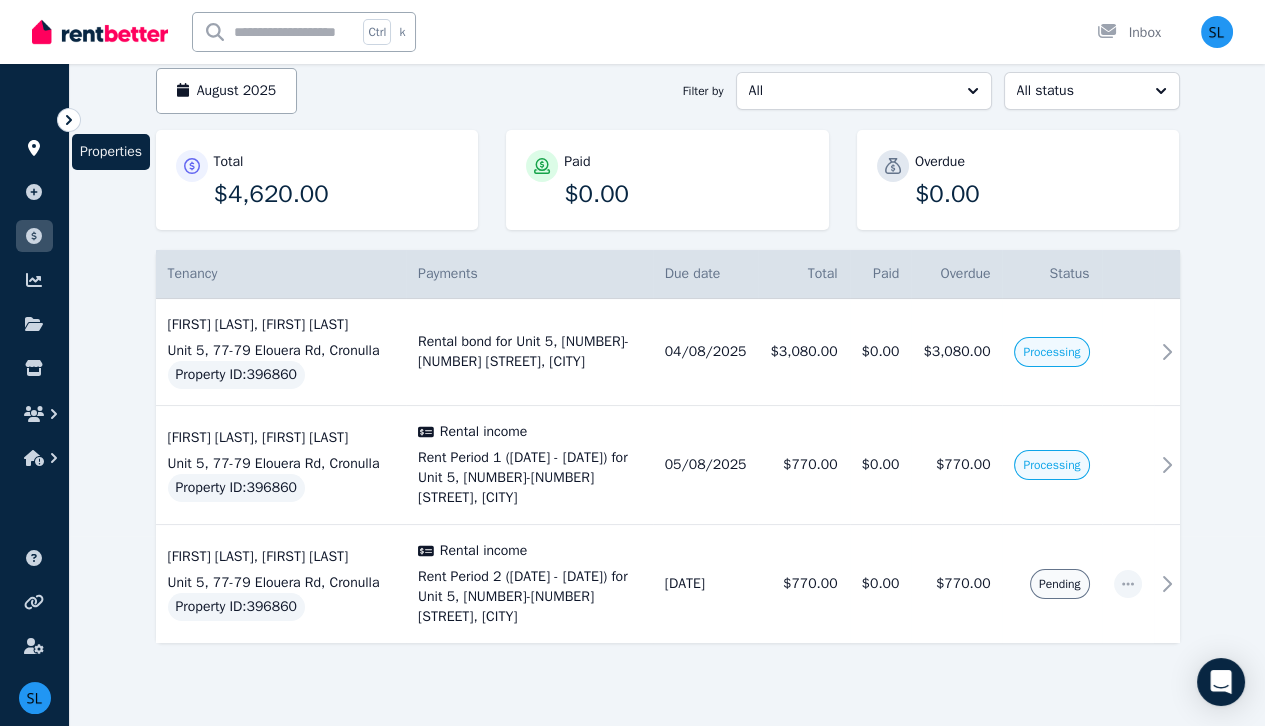 click 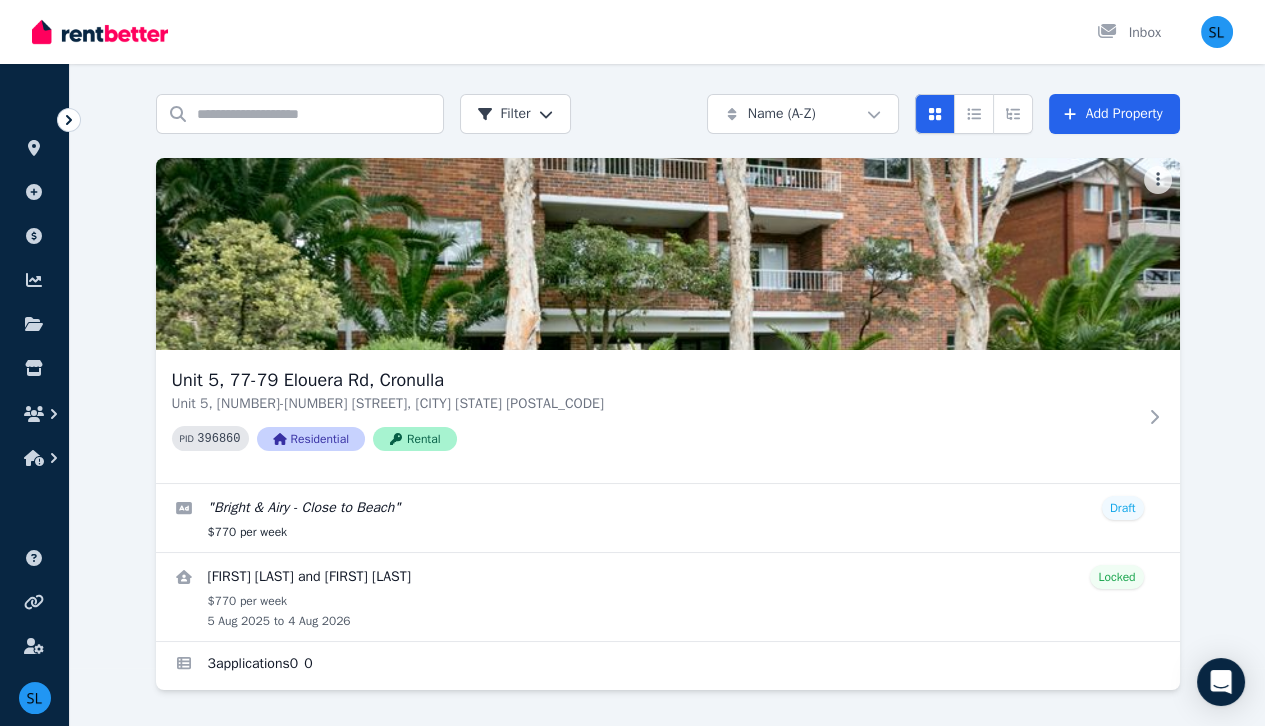 scroll, scrollTop: 0, scrollLeft: 0, axis: both 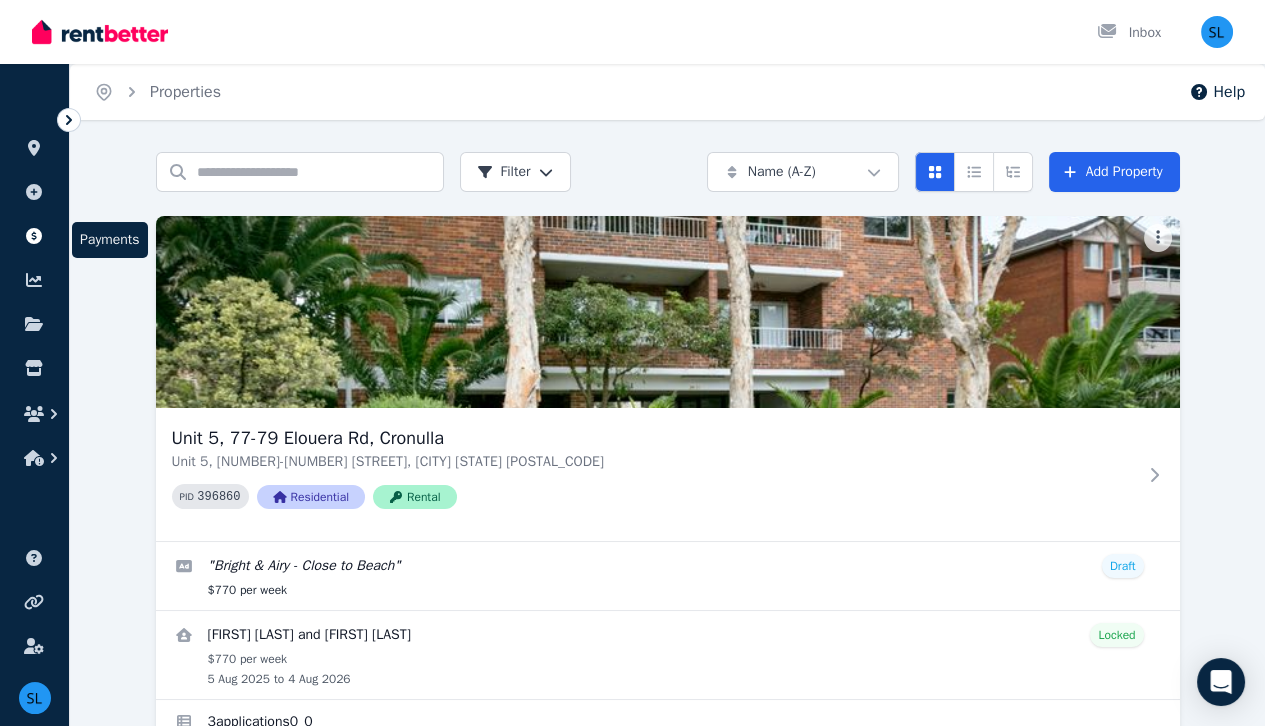 click 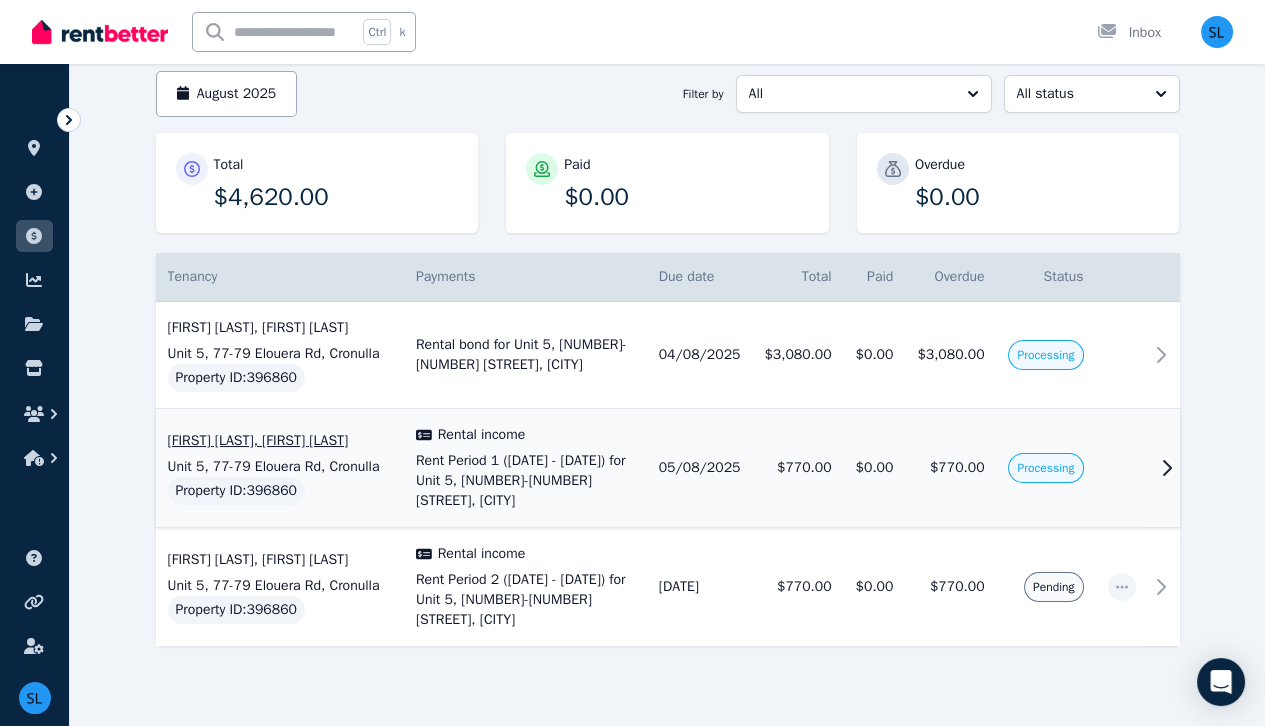 scroll, scrollTop: 188, scrollLeft: 0, axis: vertical 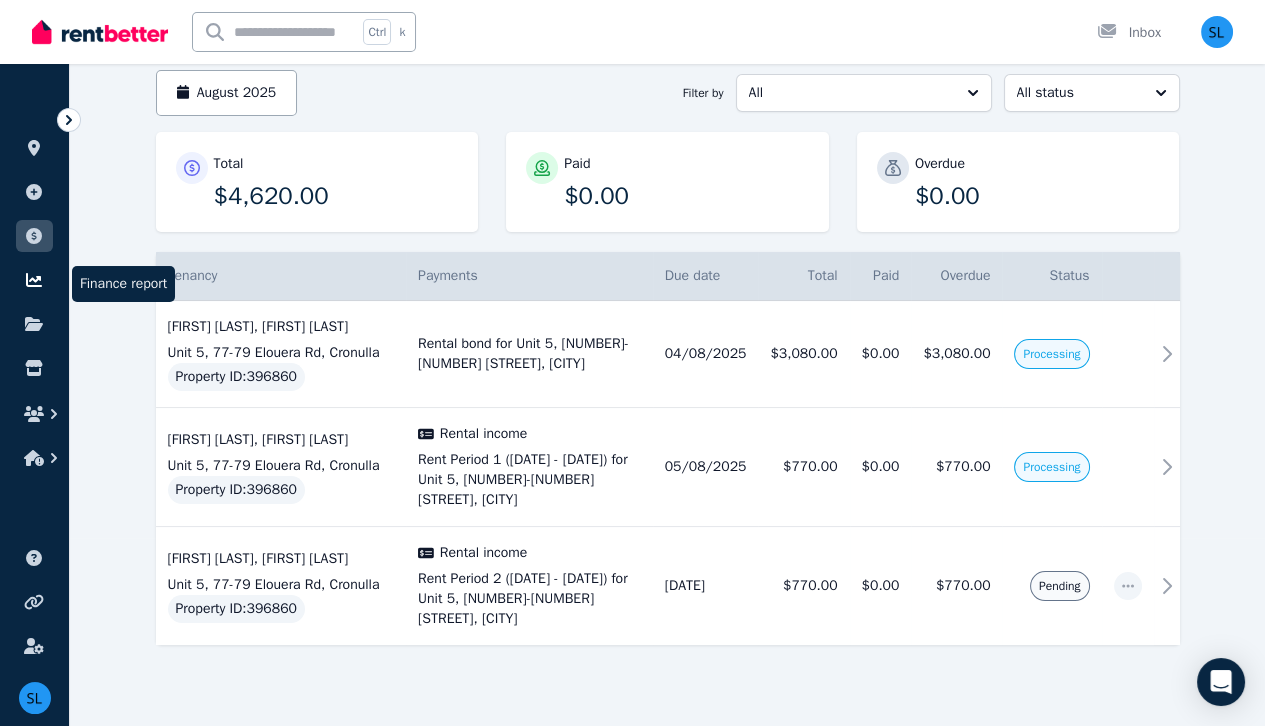 click 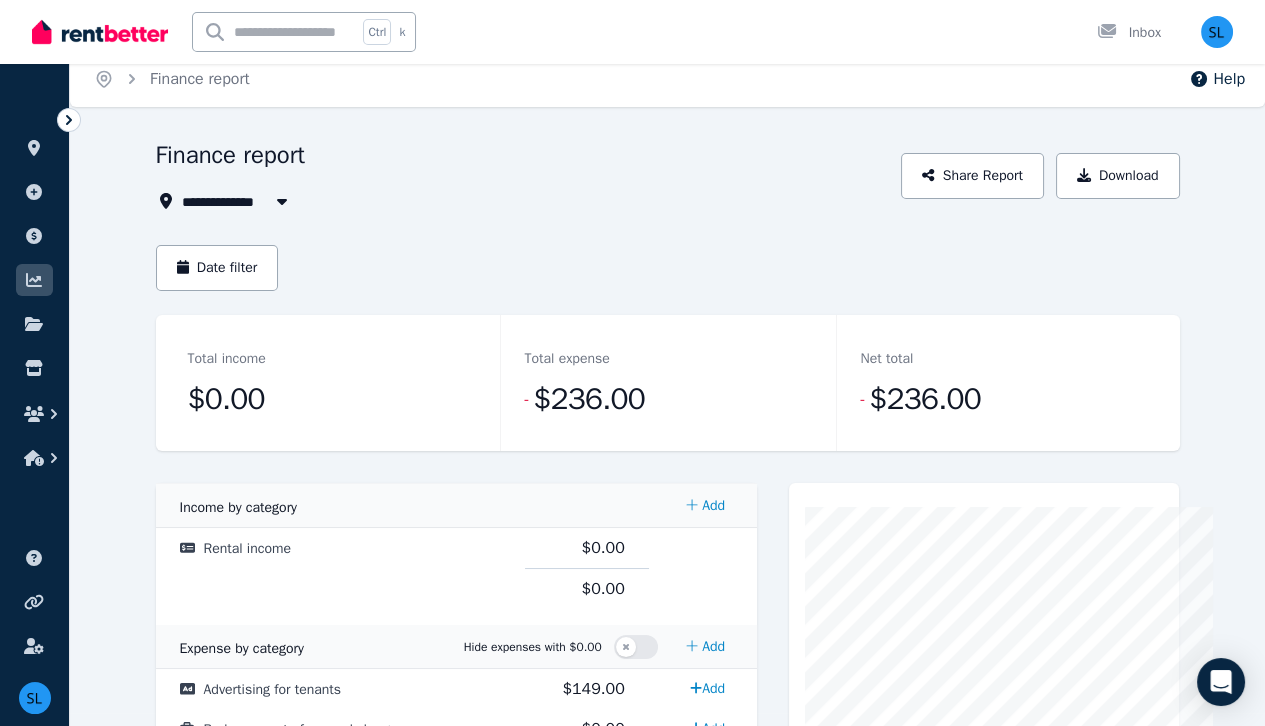 scroll, scrollTop: 0, scrollLeft: 0, axis: both 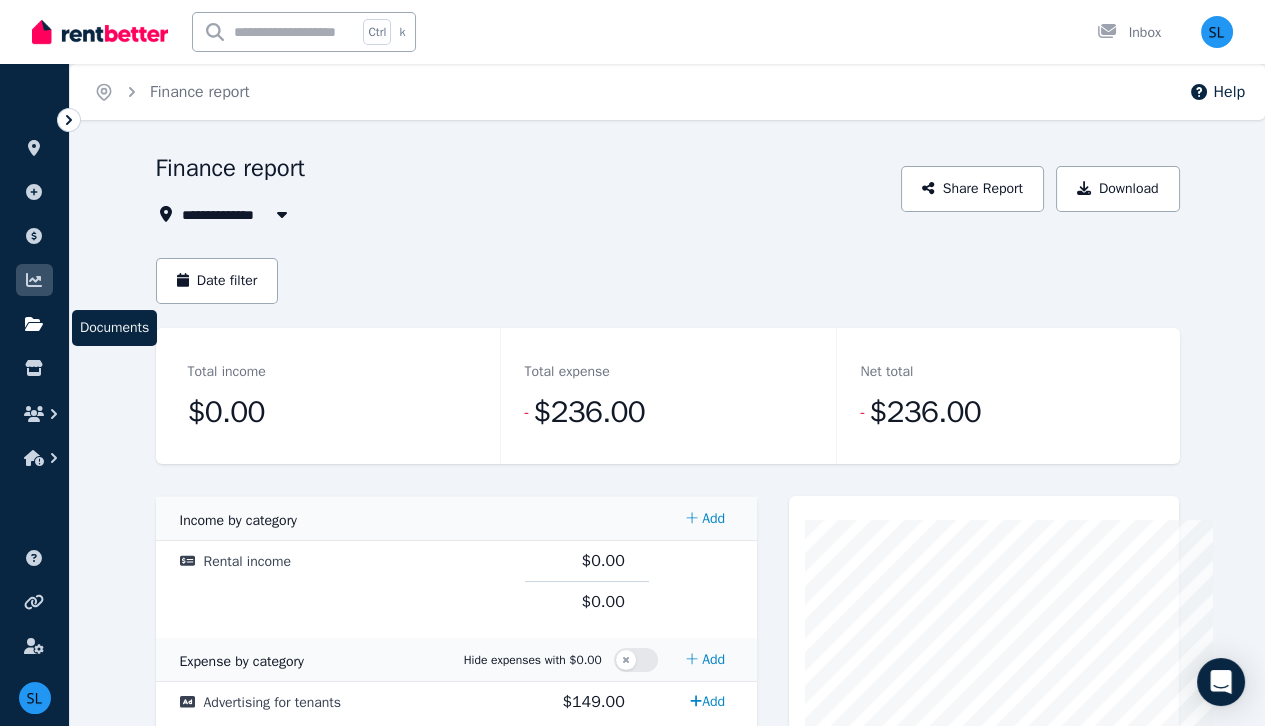 click 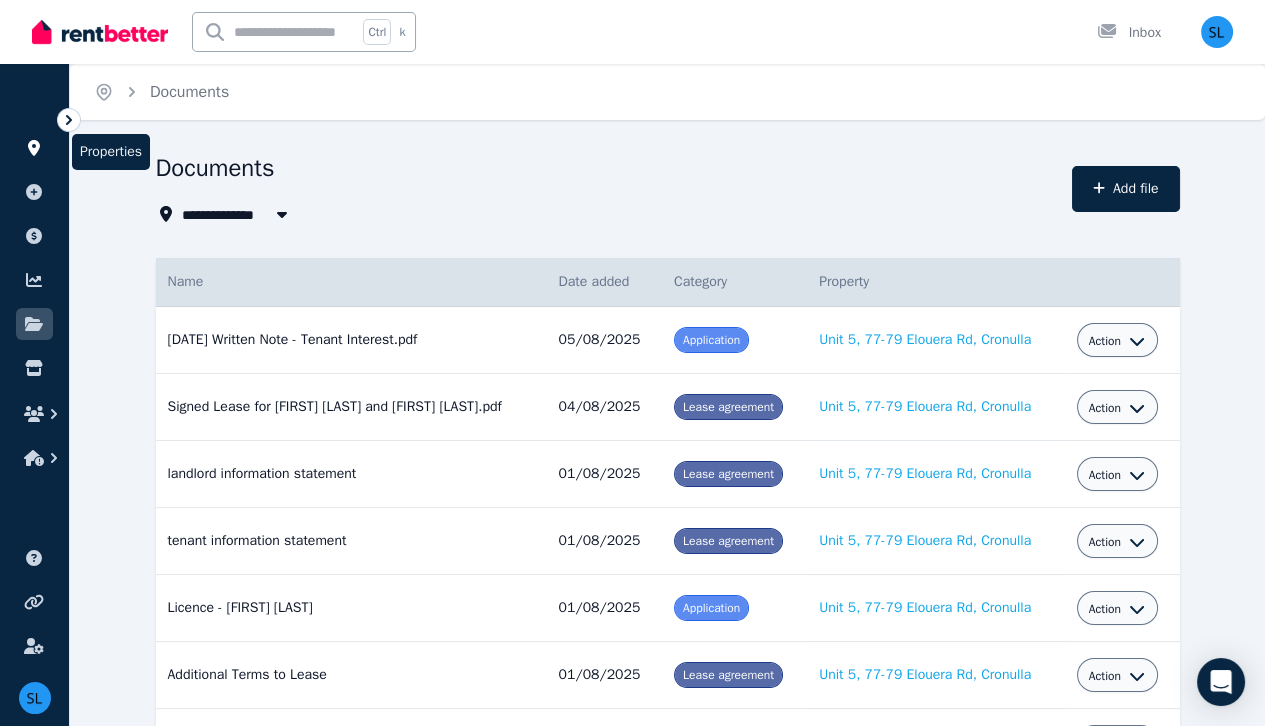 click 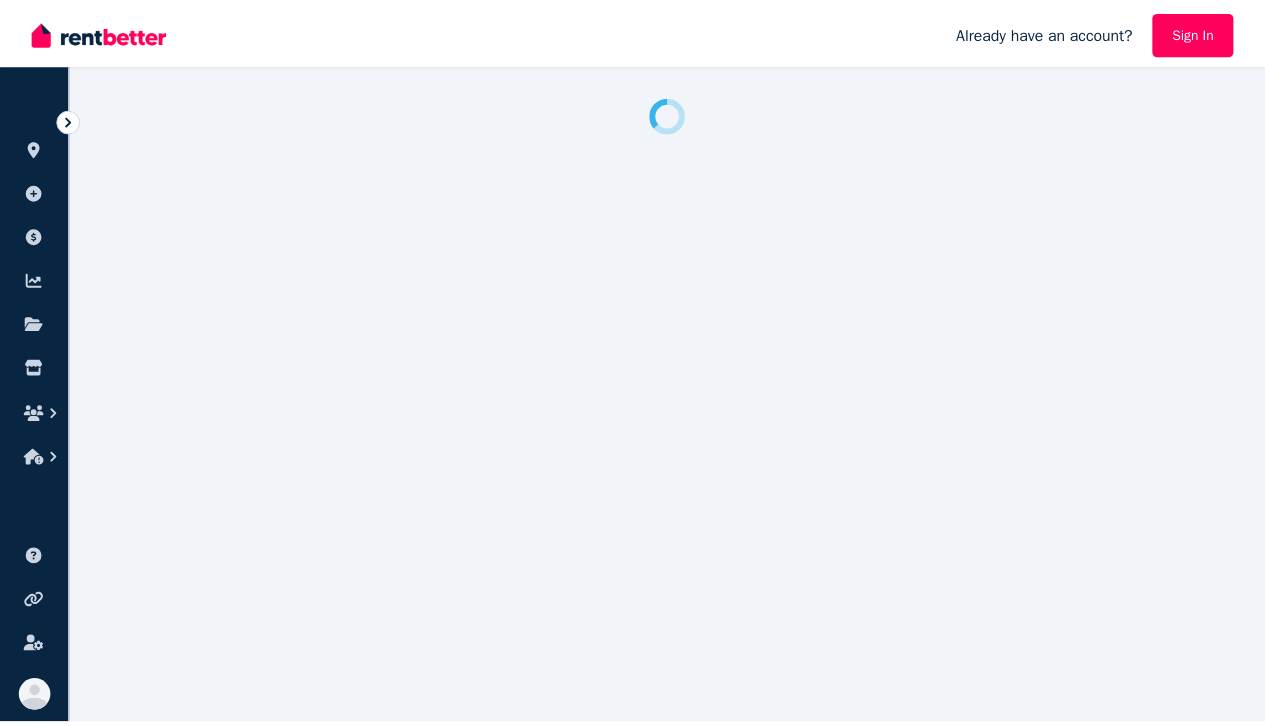 scroll, scrollTop: 0, scrollLeft: 0, axis: both 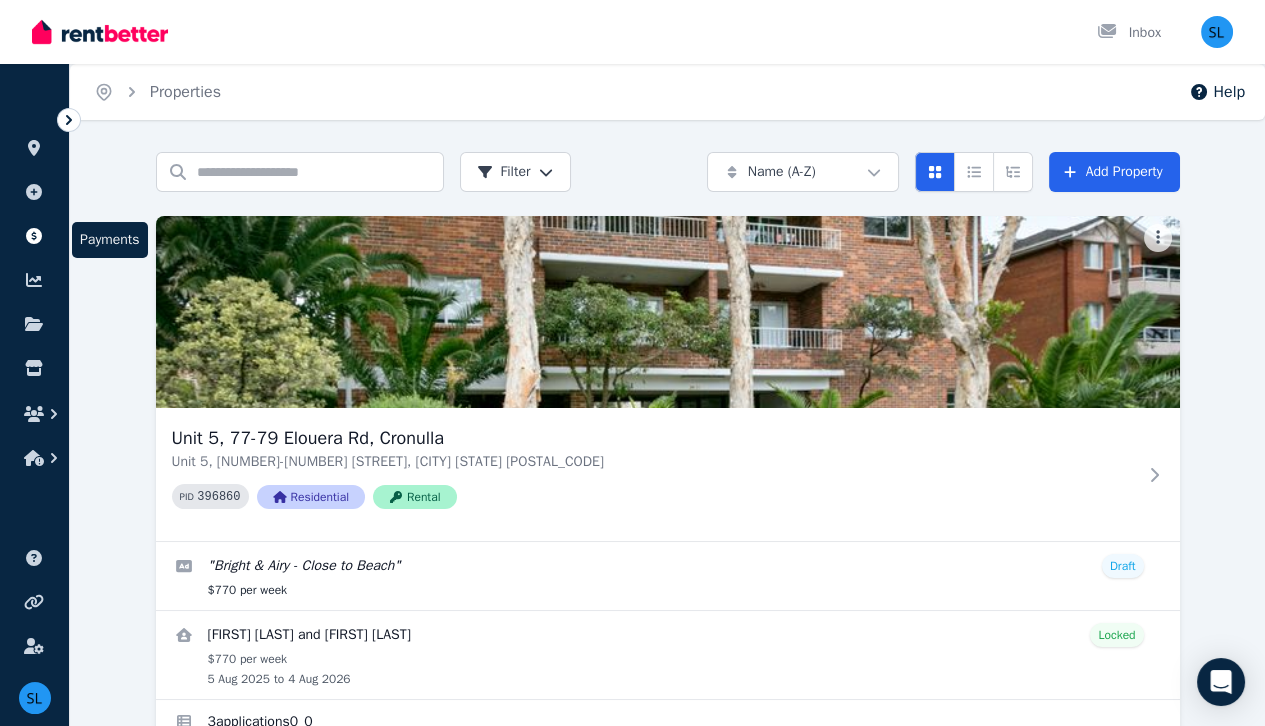 click 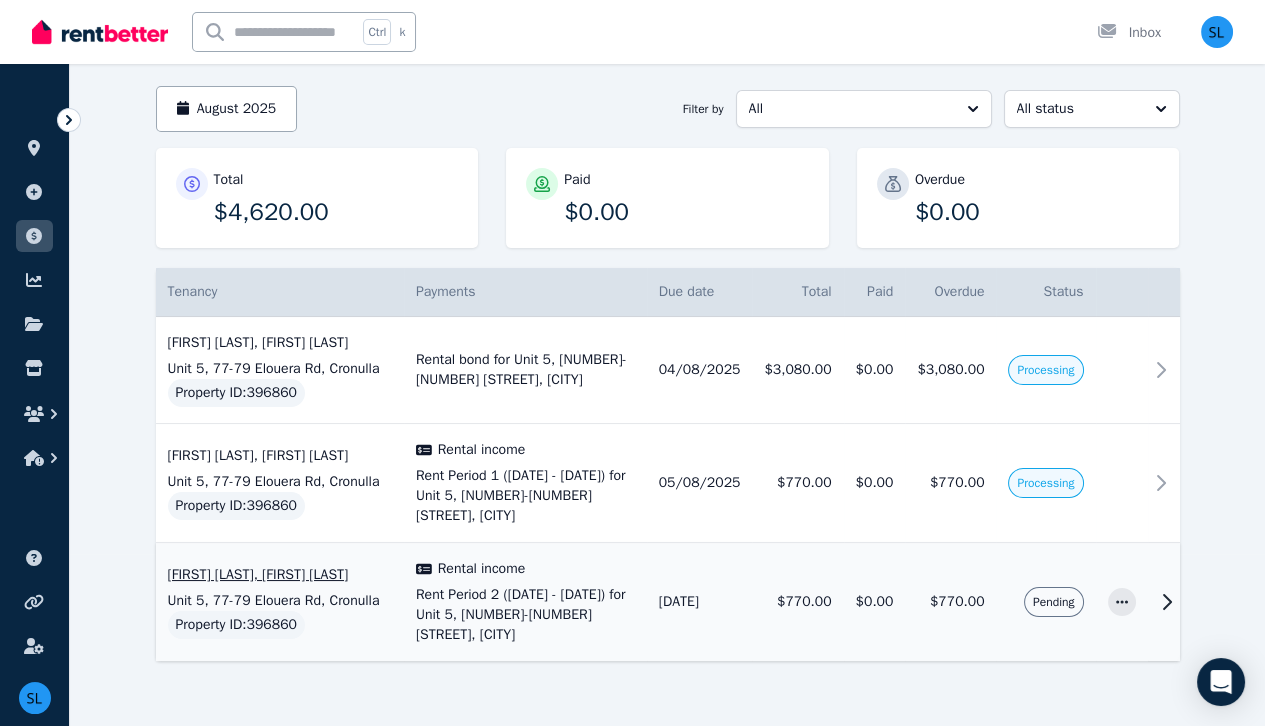 scroll, scrollTop: 190, scrollLeft: 0, axis: vertical 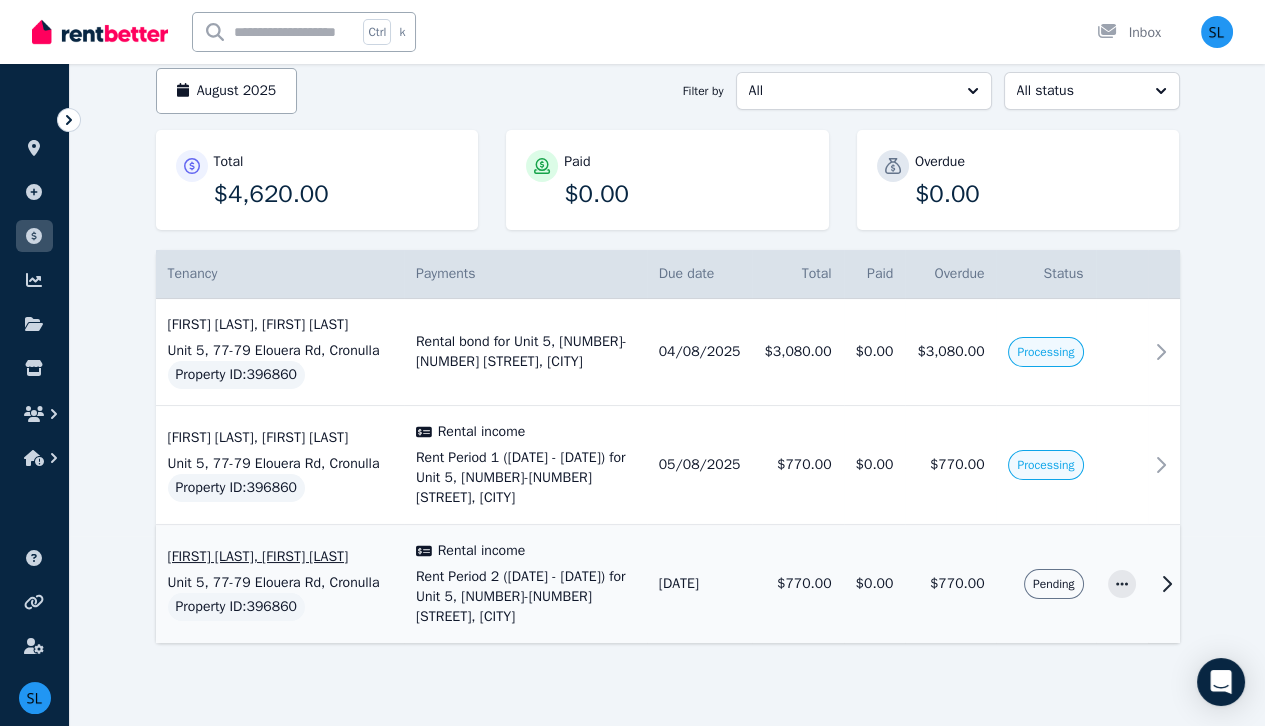 click on "Pending" at bounding box center (1053, 584) 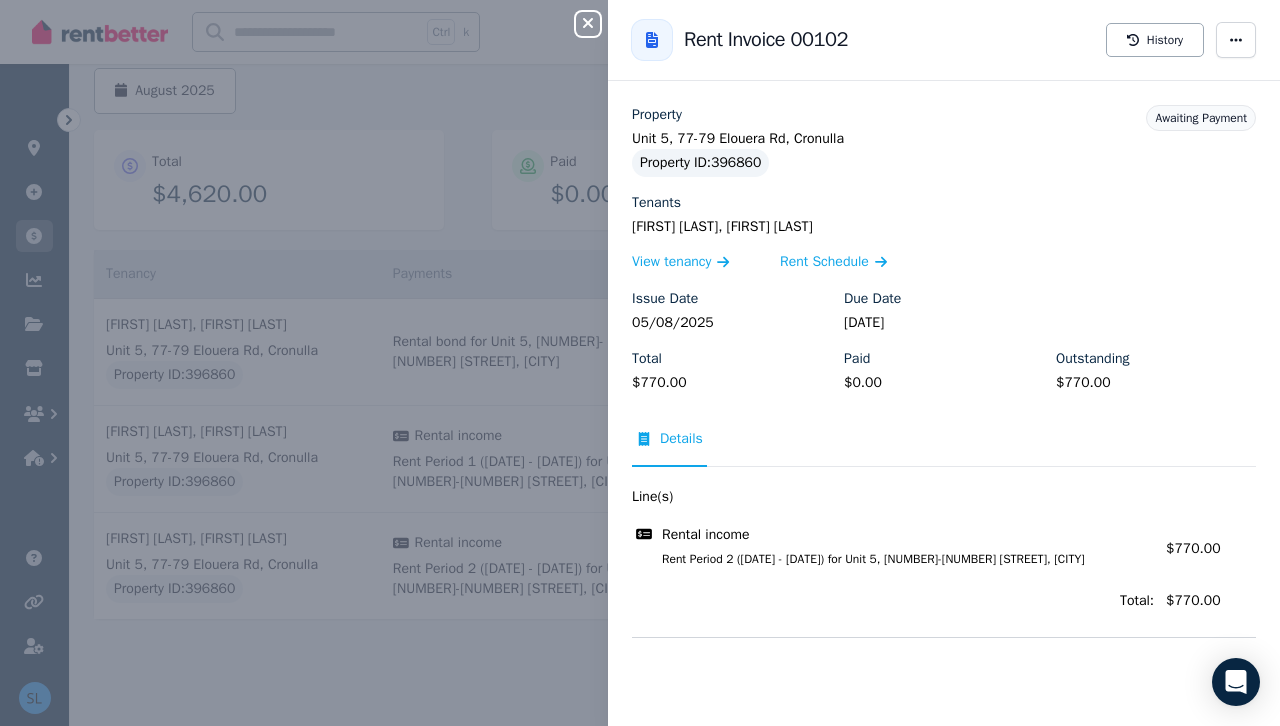 click 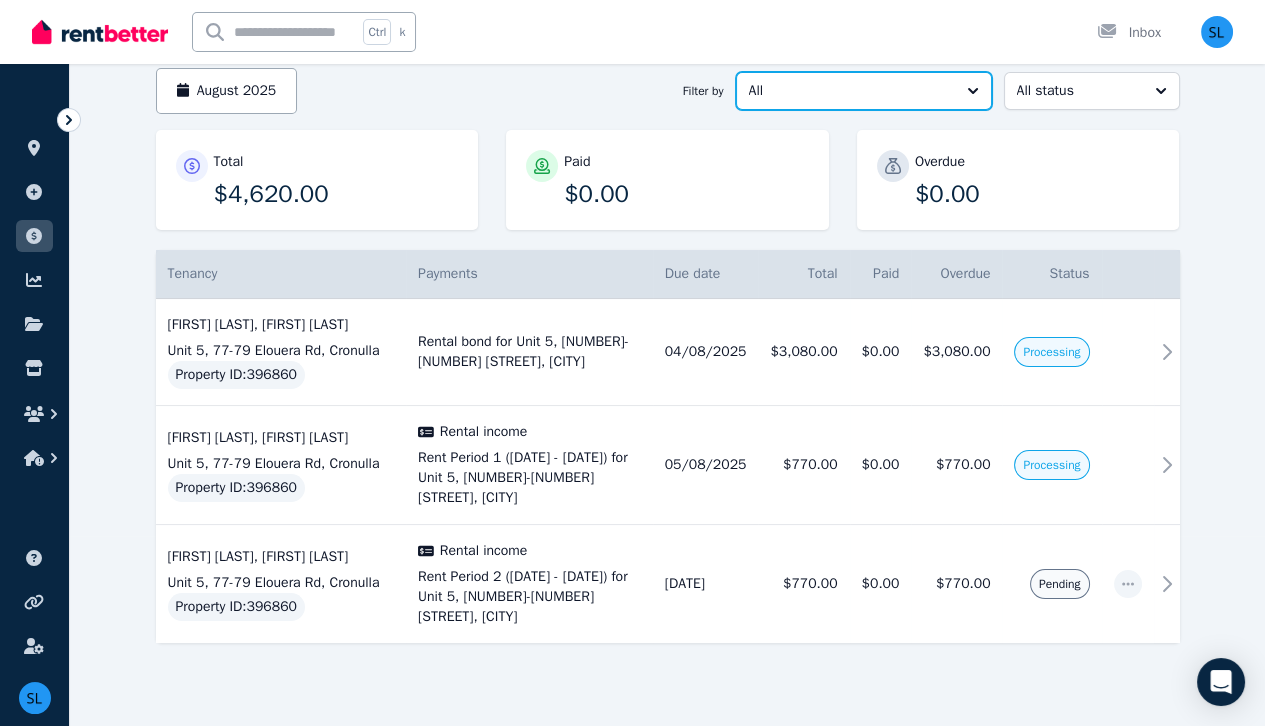 click on "All" at bounding box center (864, 91) 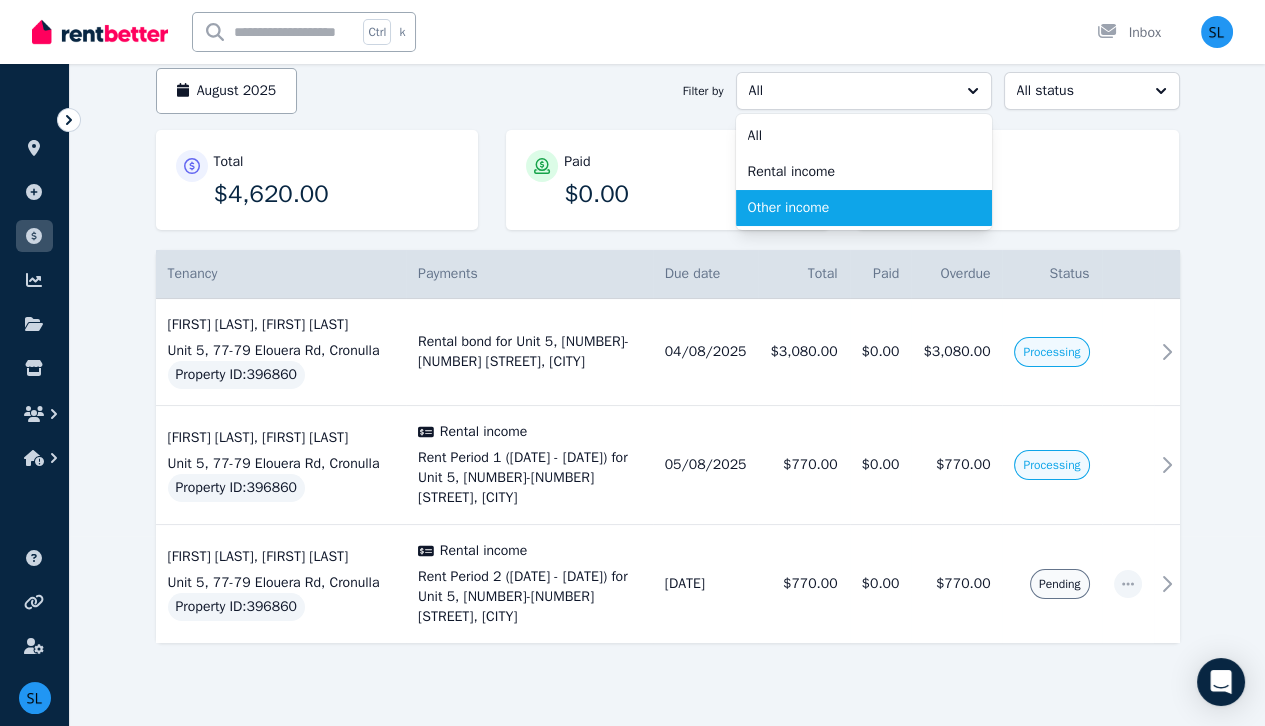 click on "Other income" at bounding box center [852, 208] 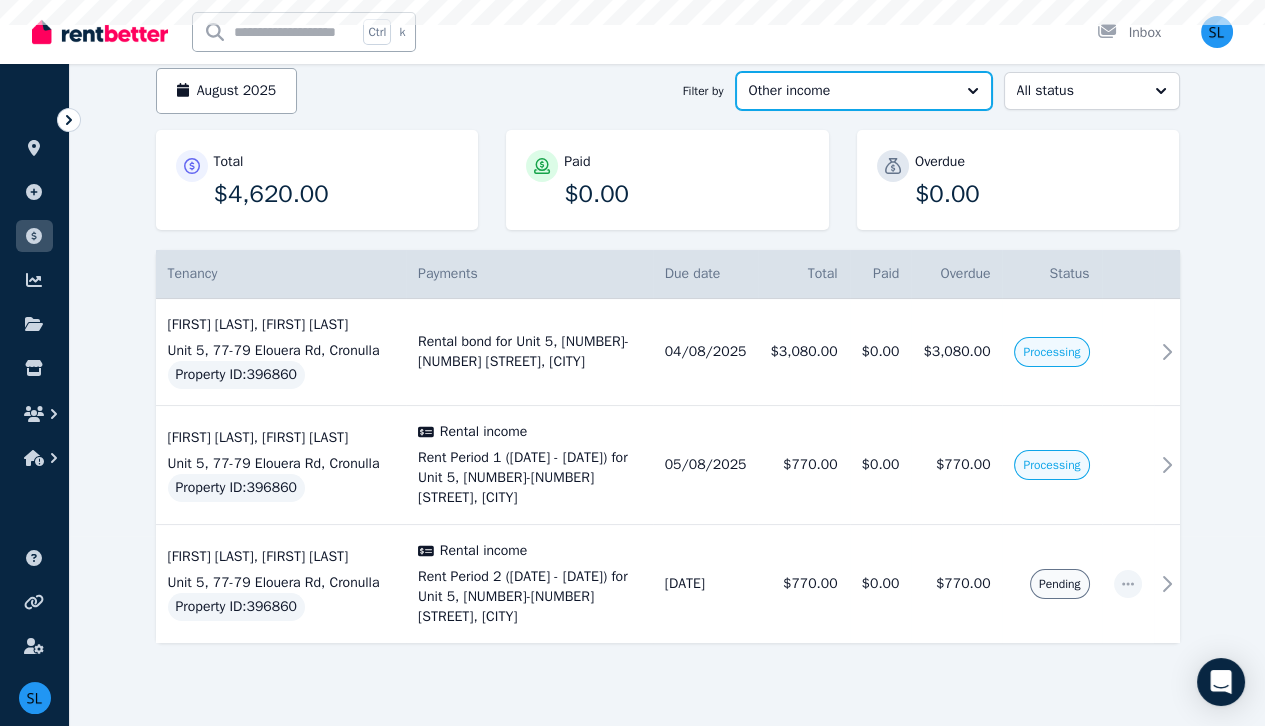 scroll, scrollTop: 0, scrollLeft: 0, axis: both 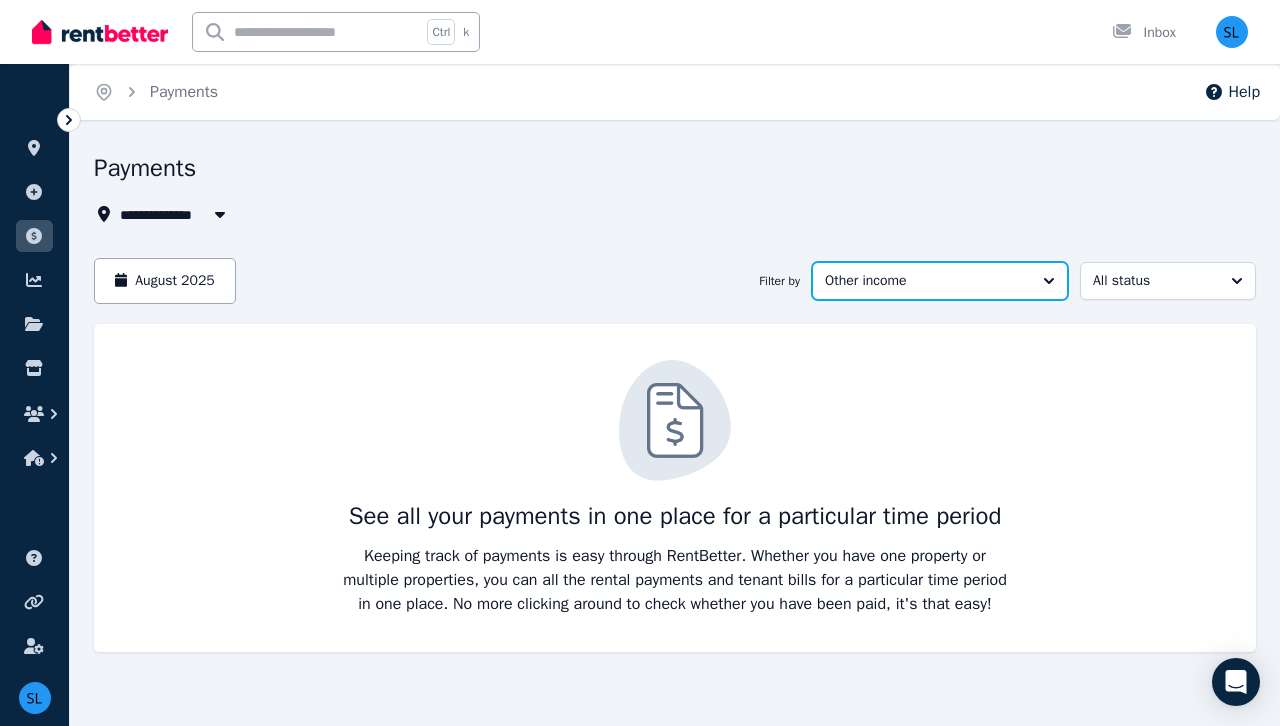 click on "Other income" at bounding box center (940, 281) 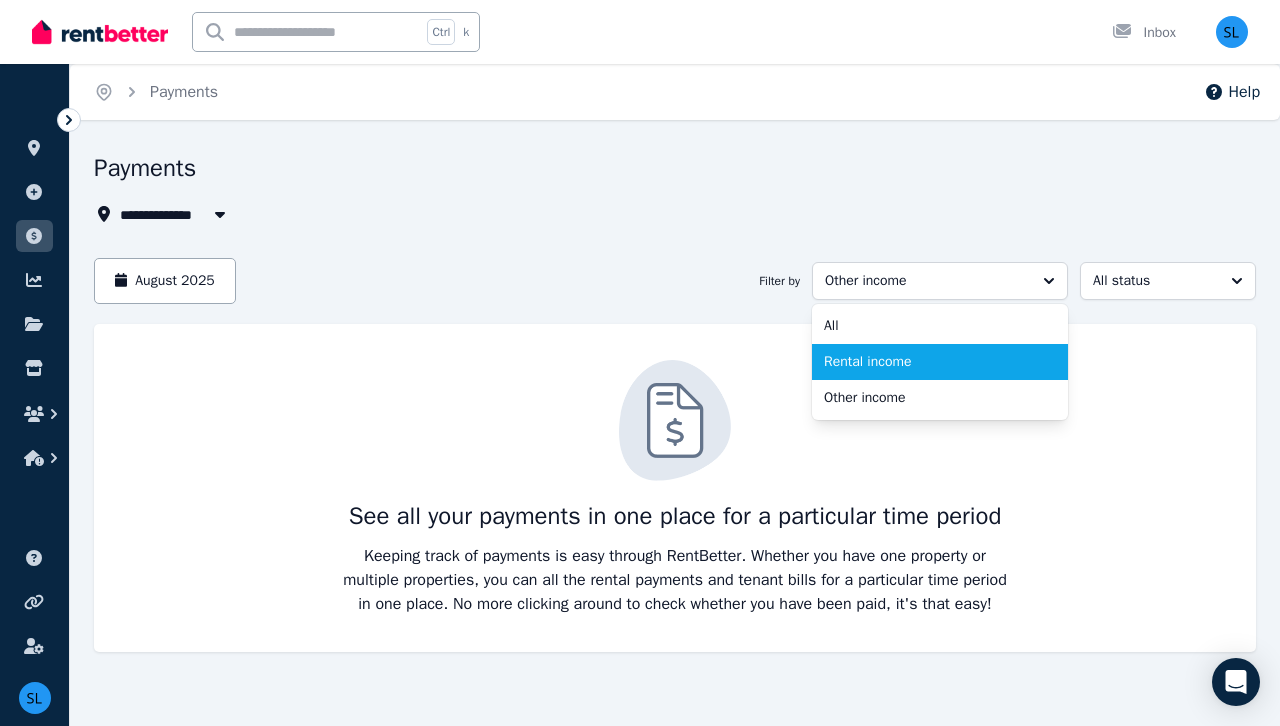 click on "Rental income" at bounding box center (928, 362) 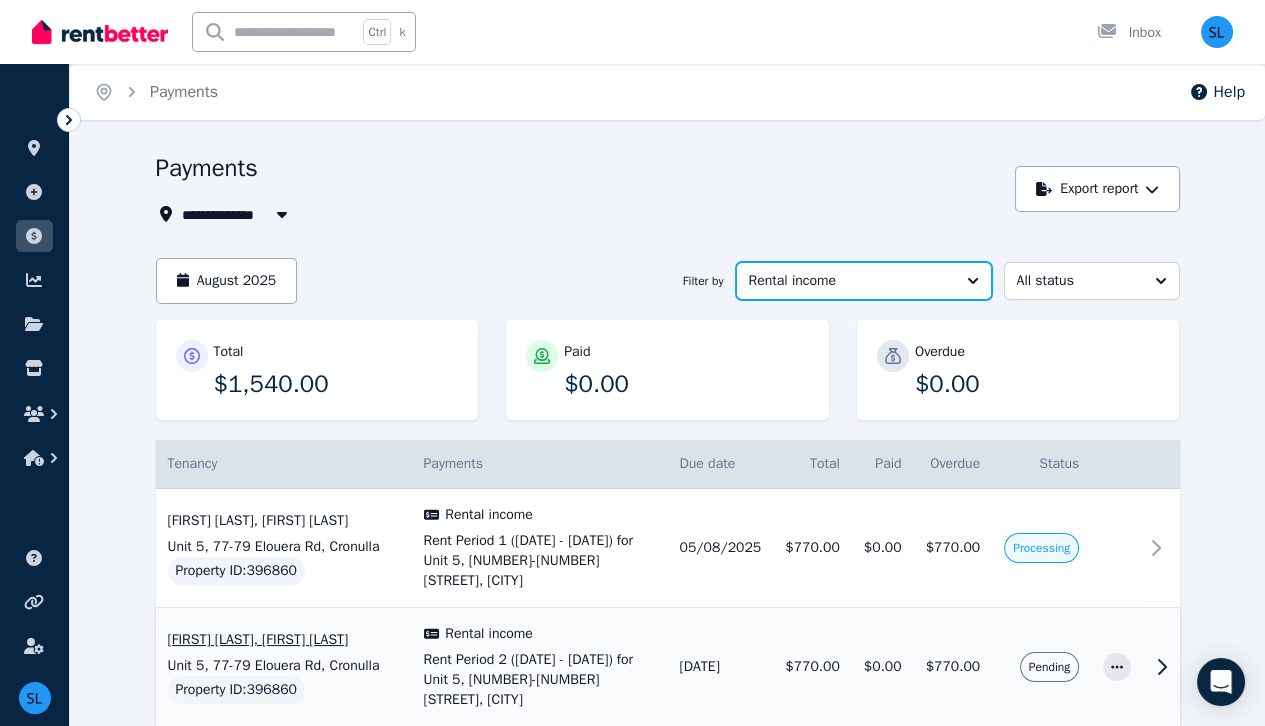 scroll, scrollTop: 83, scrollLeft: 0, axis: vertical 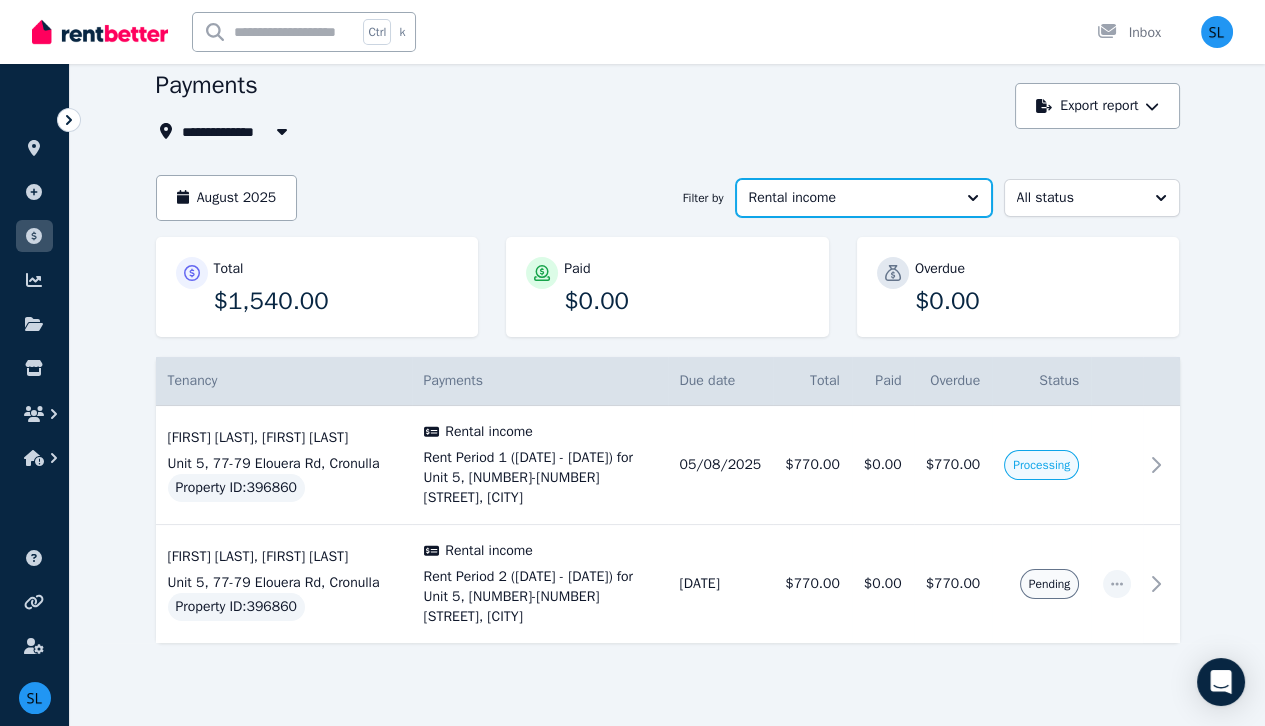 click on "Rental income" at bounding box center [864, 198] 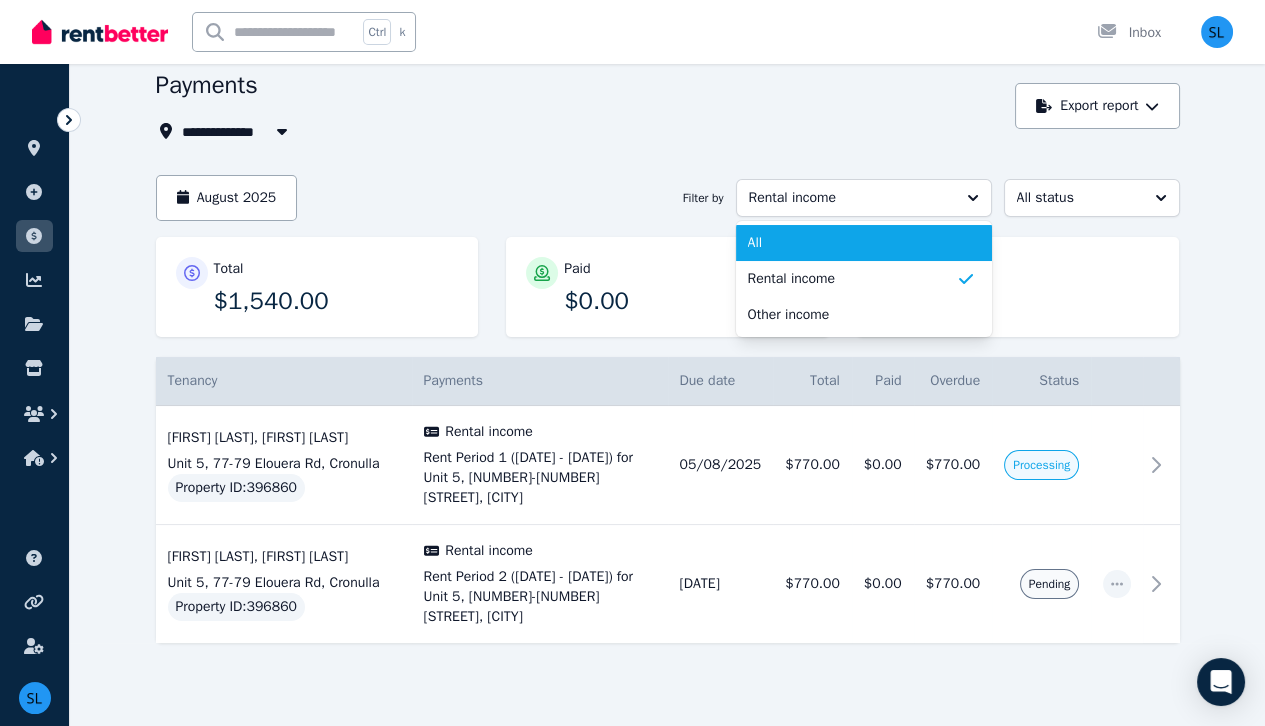 click on "All" at bounding box center (852, 243) 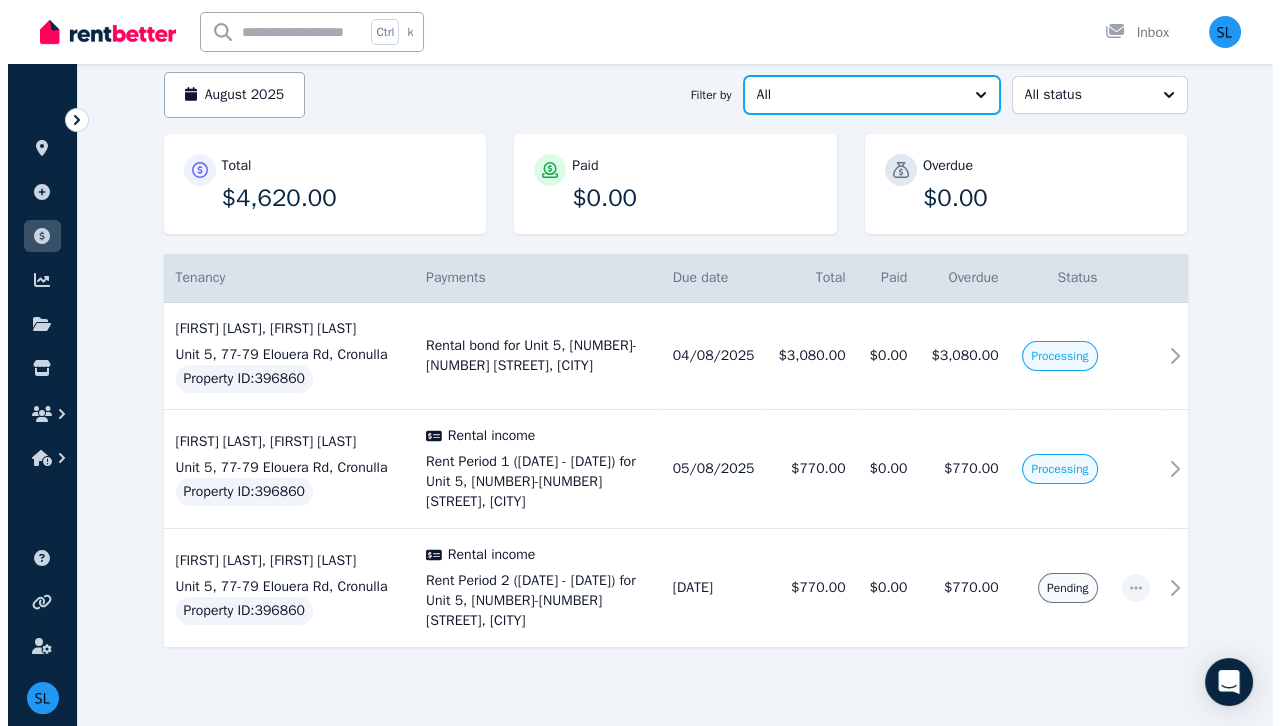 scroll, scrollTop: 190, scrollLeft: 0, axis: vertical 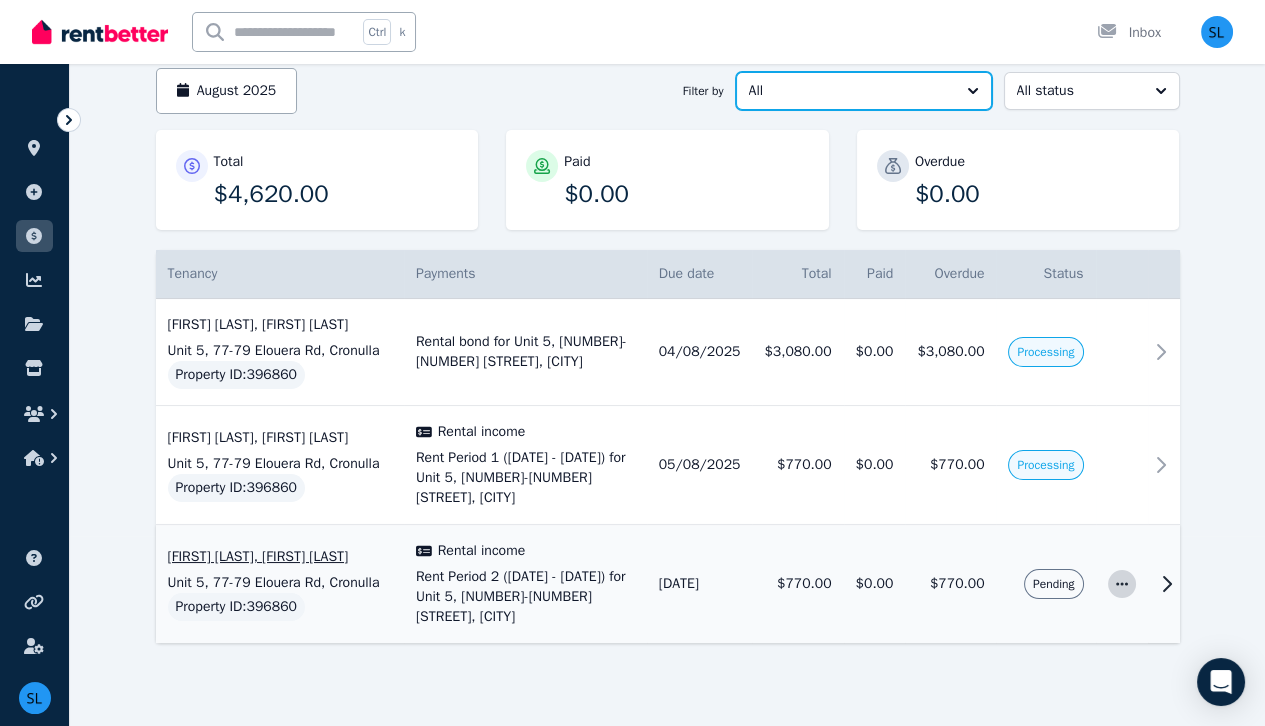 click 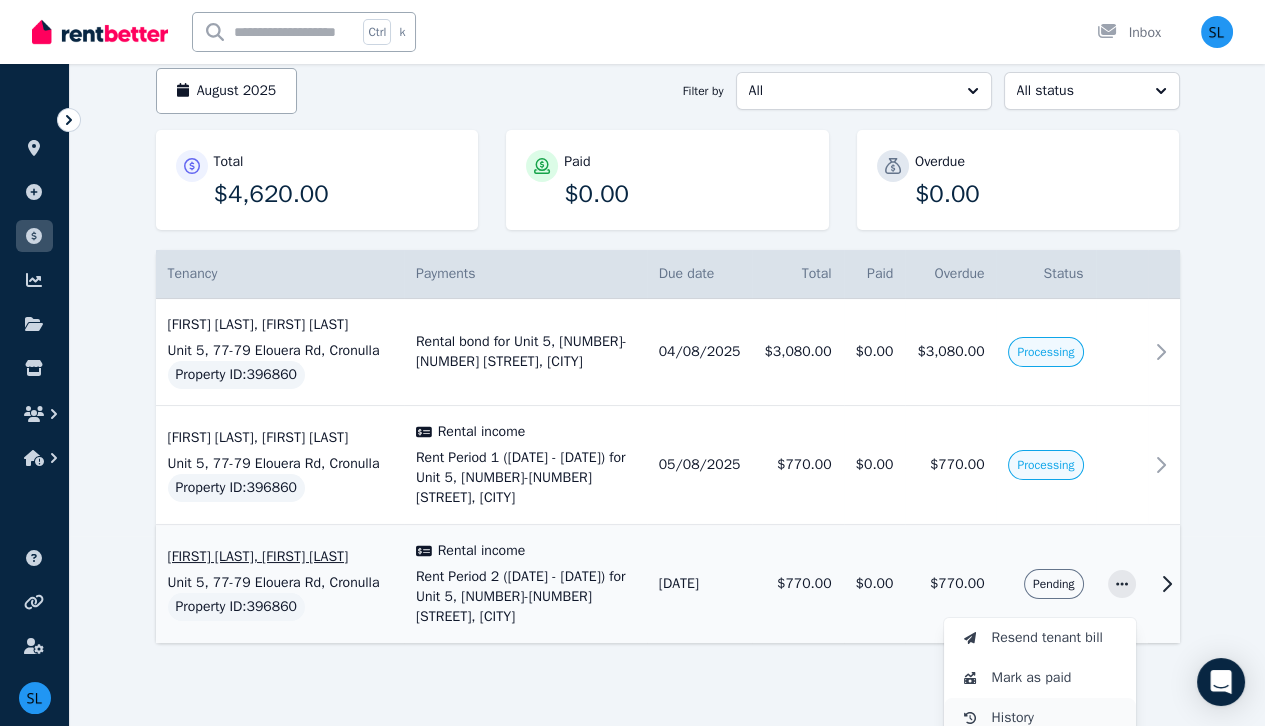 click on "History" at bounding box center [1056, 718] 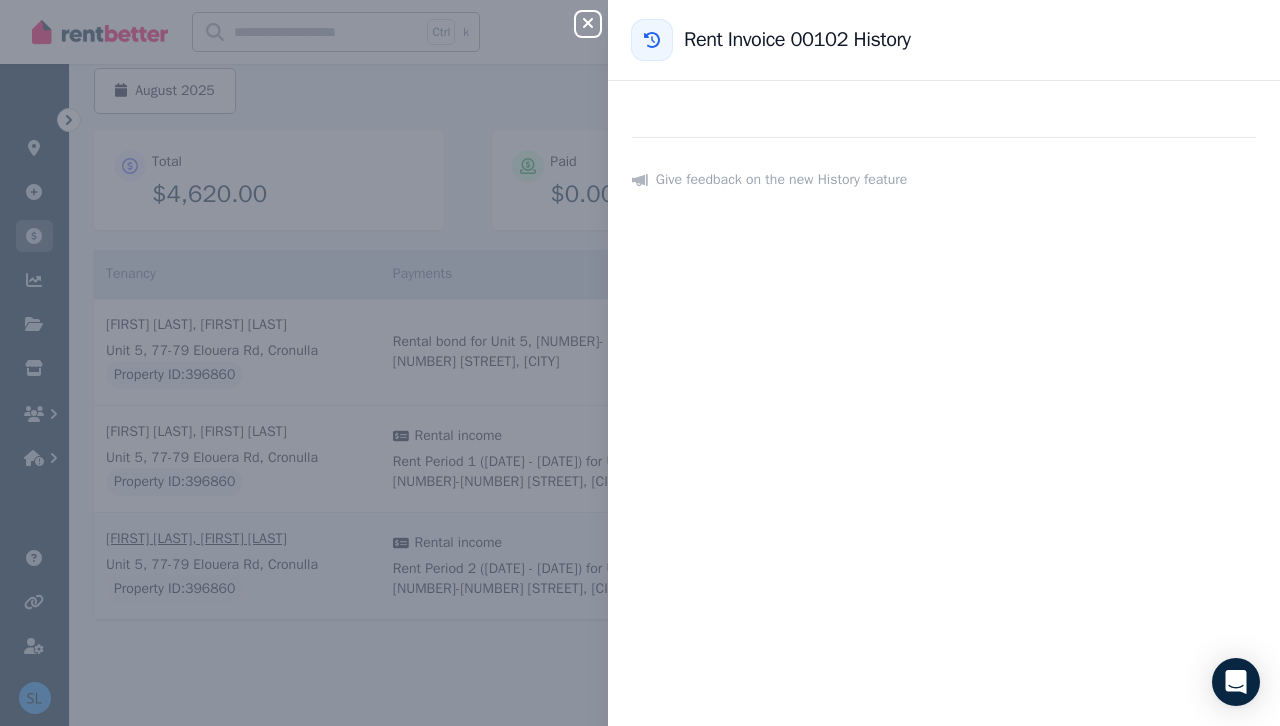 click 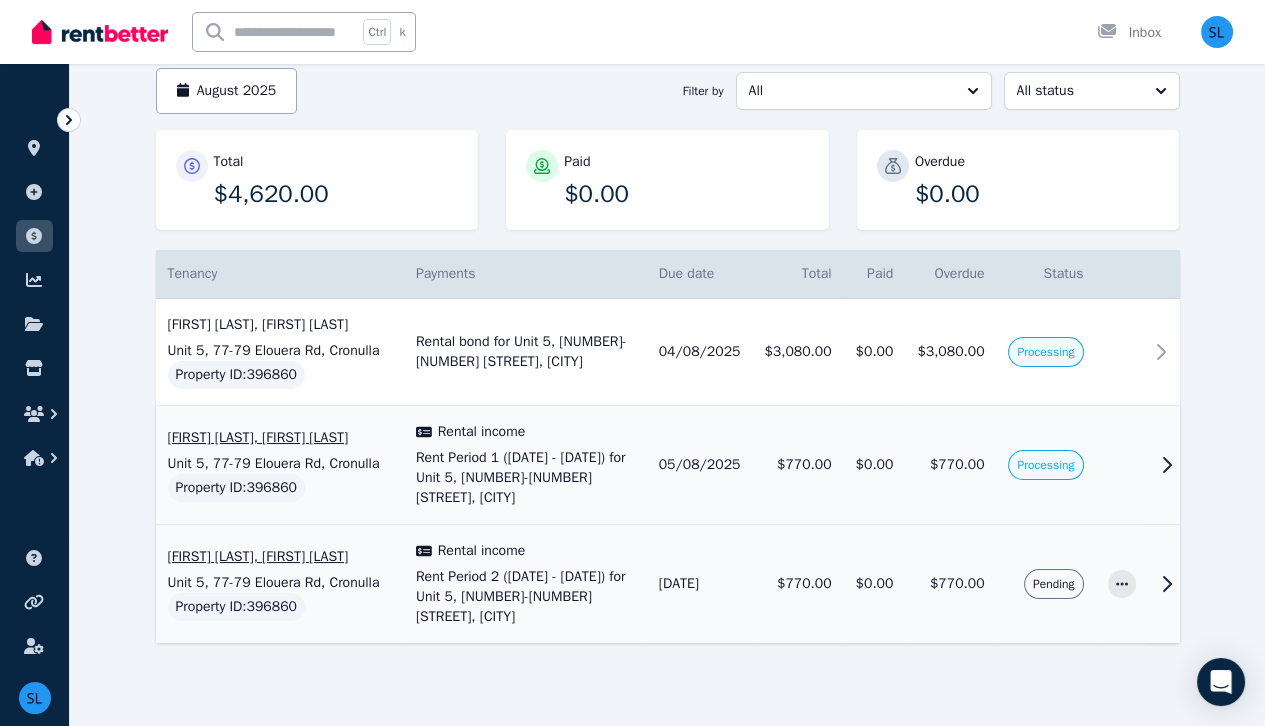click 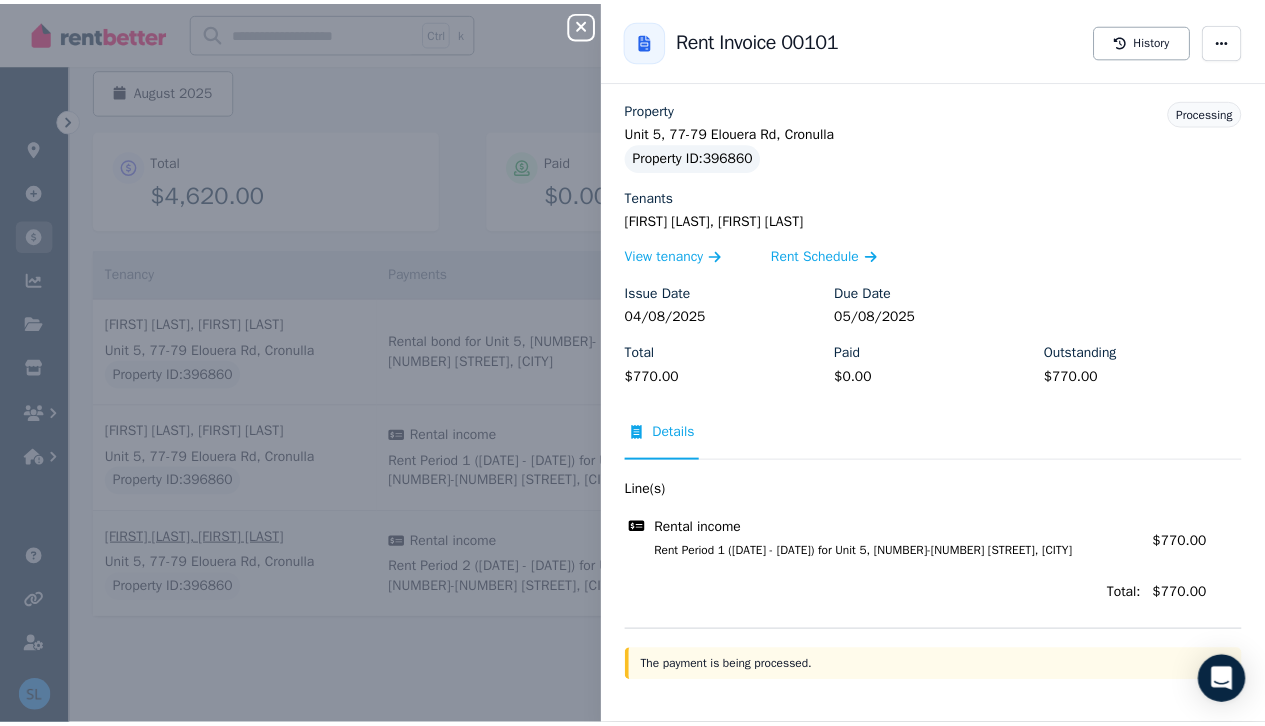scroll, scrollTop: 0, scrollLeft: 0, axis: both 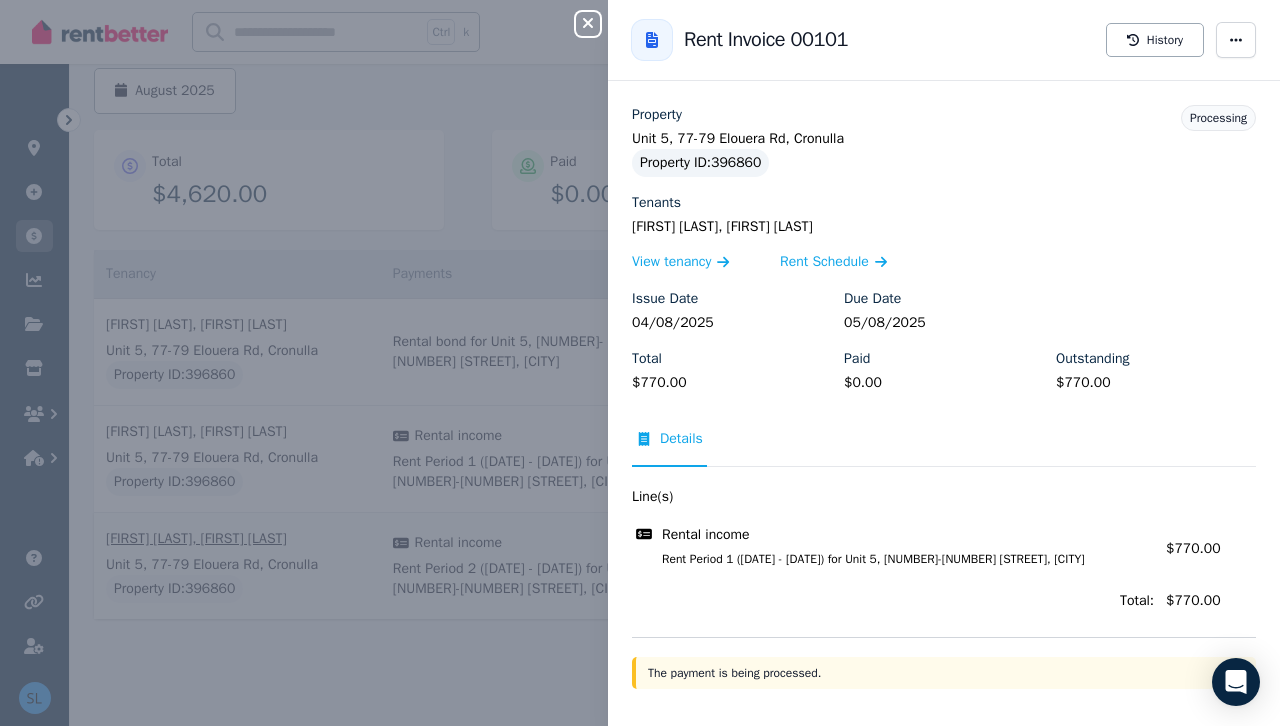click 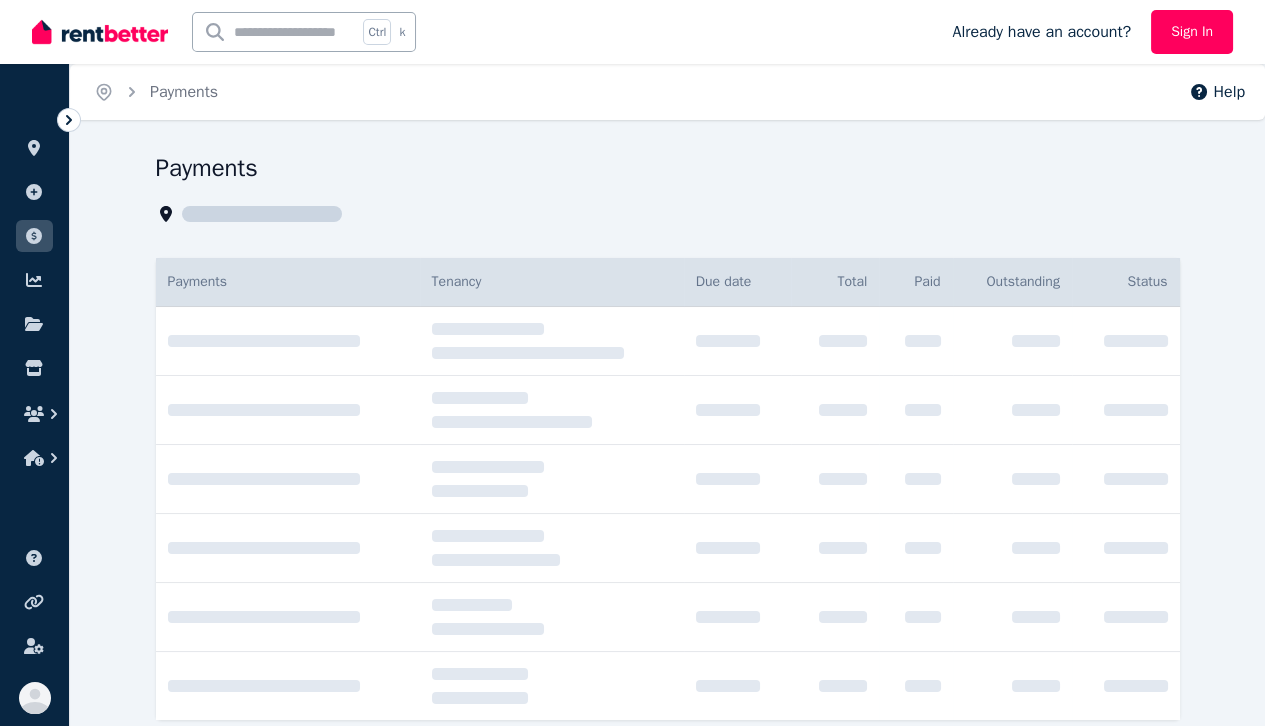 scroll, scrollTop: 29, scrollLeft: 0, axis: vertical 